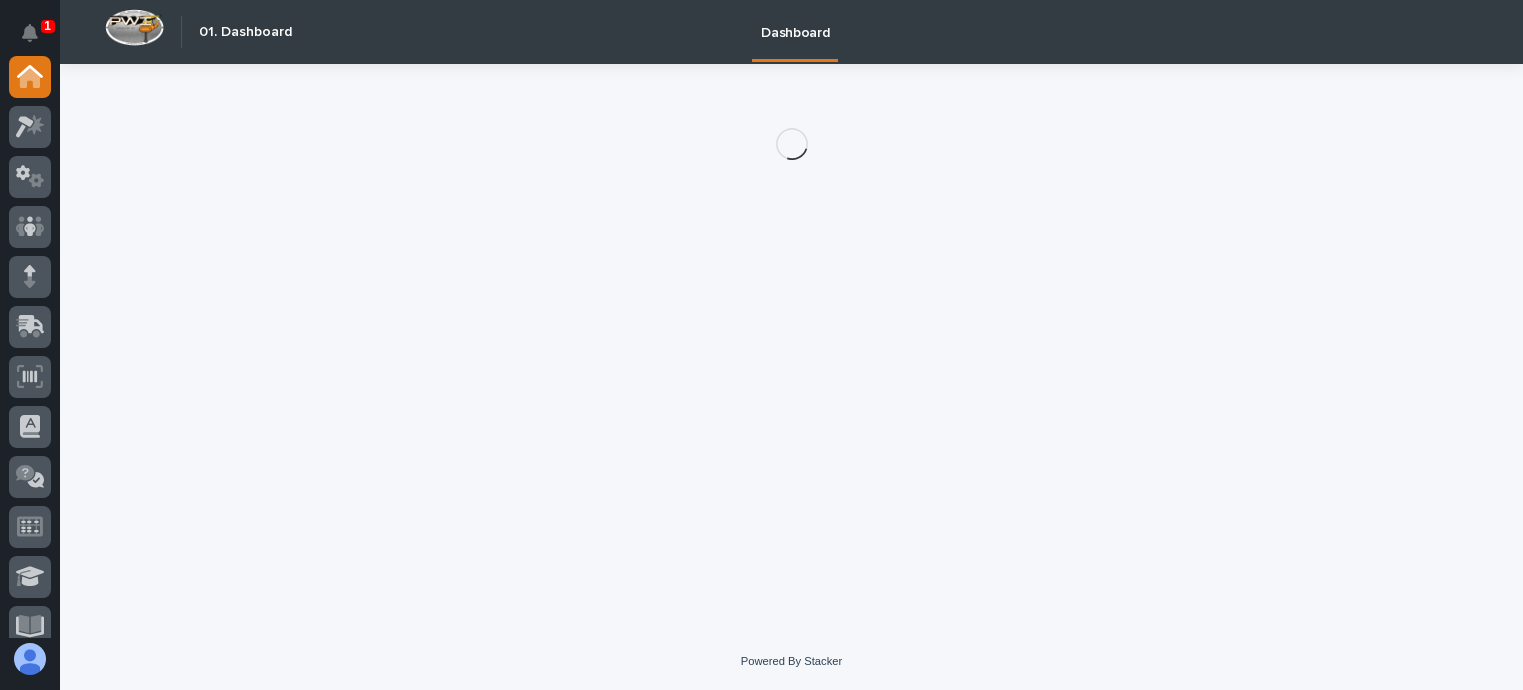 scroll, scrollTop: 0, scrollLeft: 0, axis: both 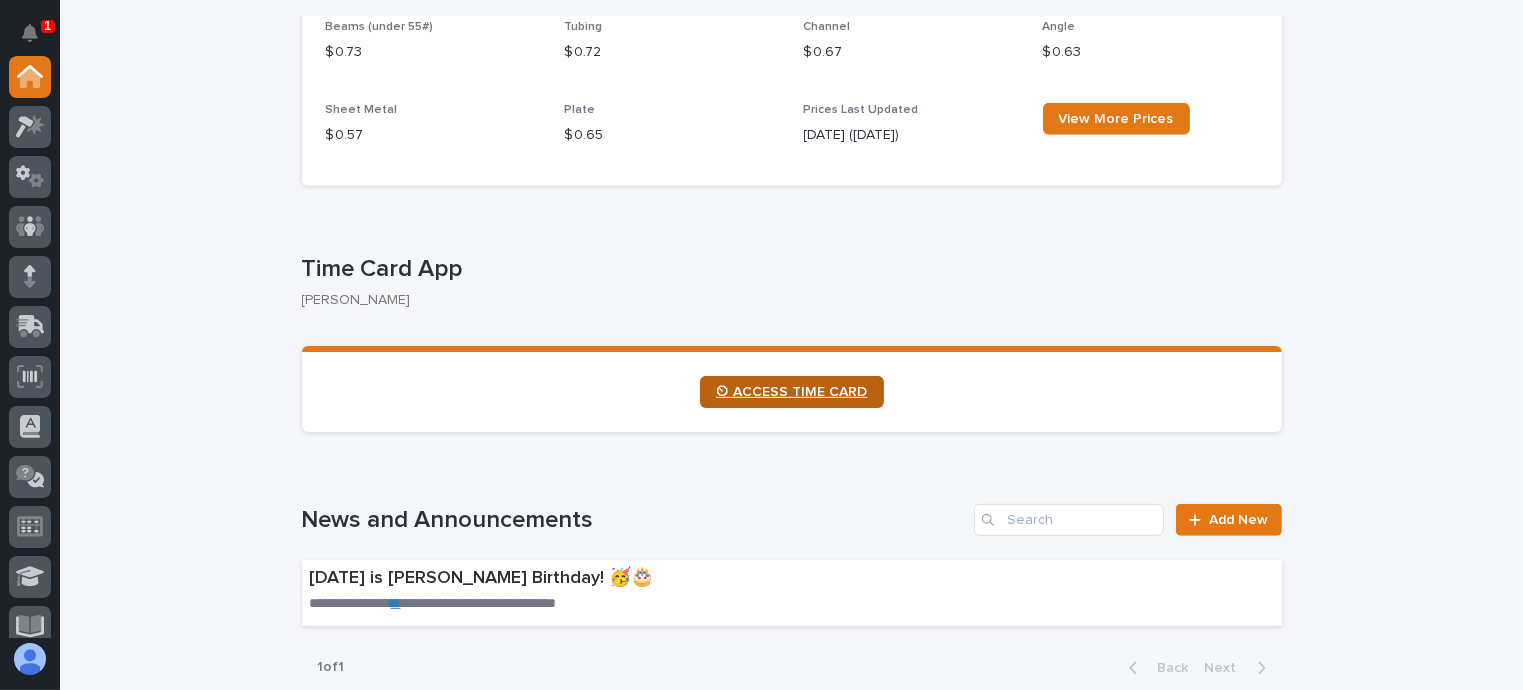 click on "⏲ ACCESS TIME CARD" at bounding box center [792, 392] 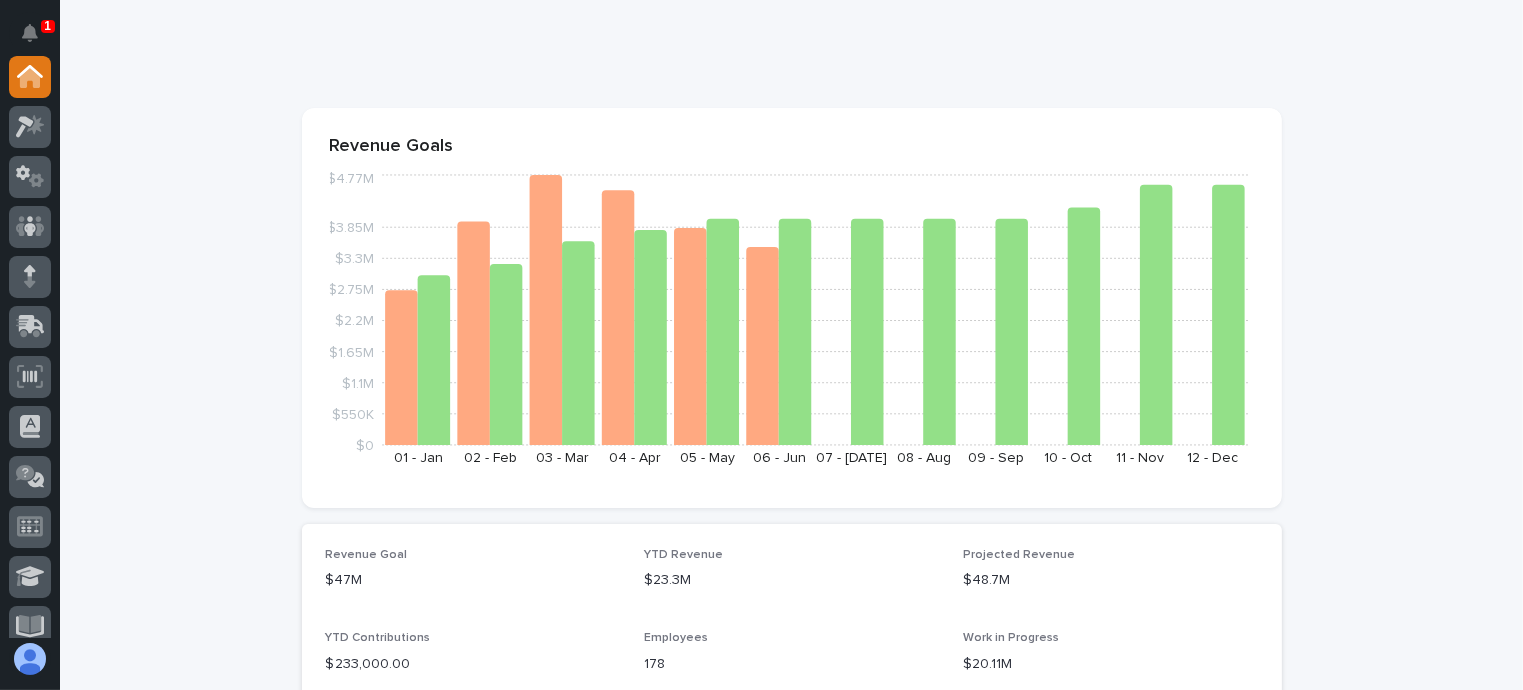 scroll, scrollTop: 0, scrollLeft: 0, axis: both 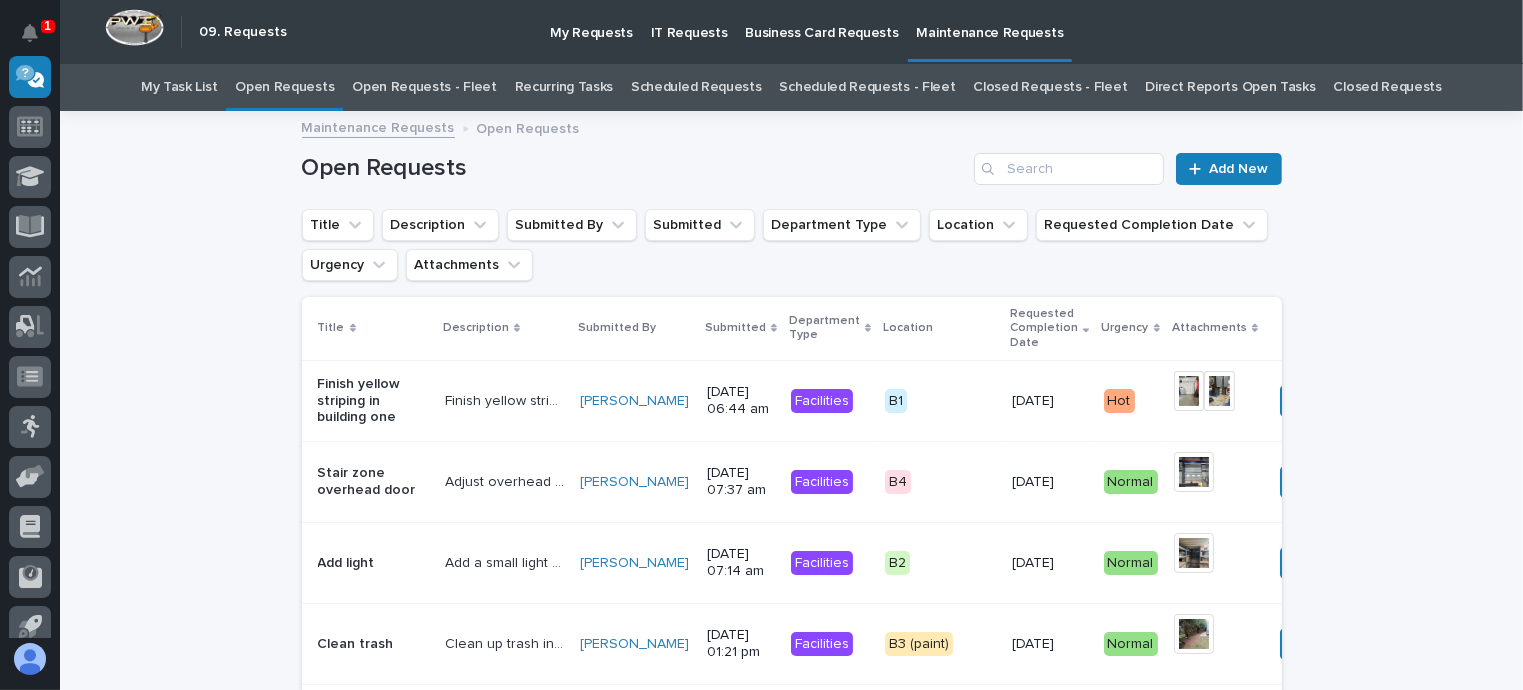 click on "Open Requests - Fleet" at bounding box center (424, 87) 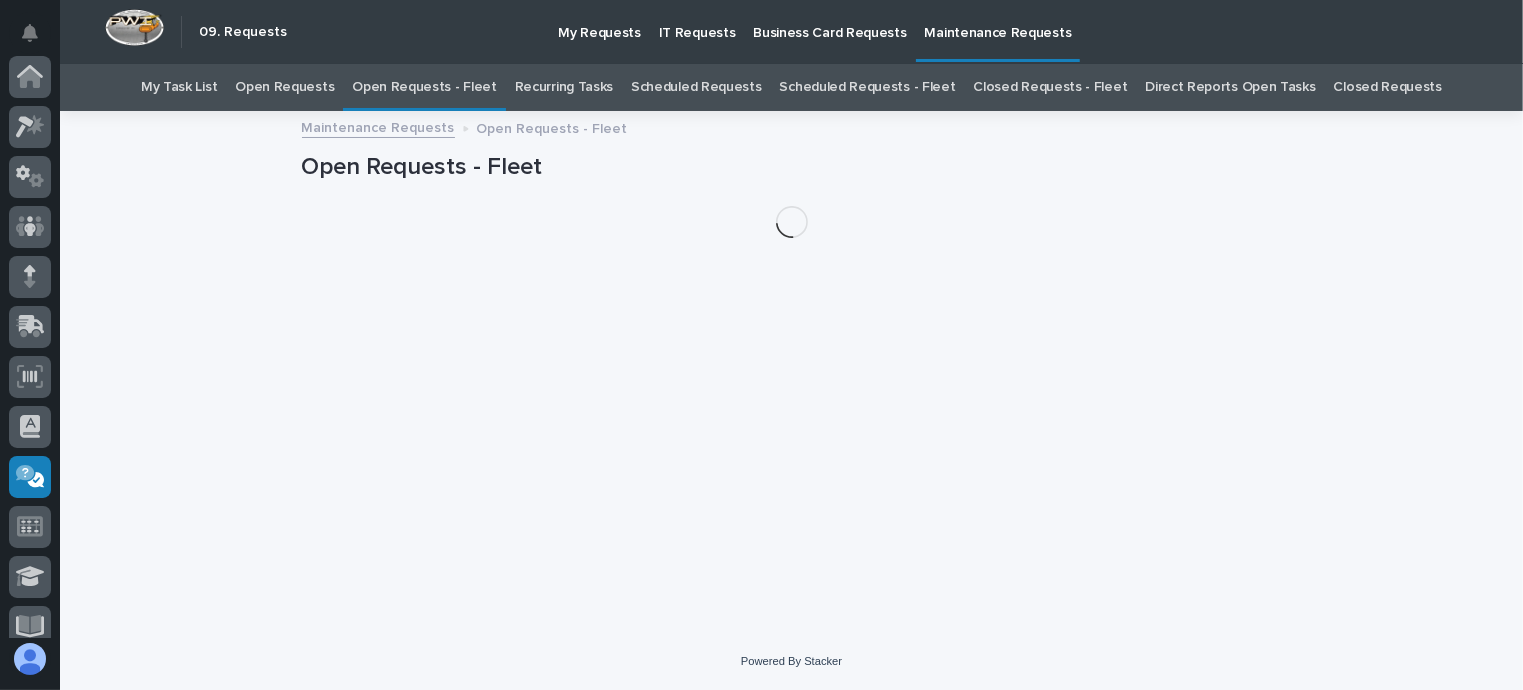 scroll, scrollTop: 400, scrollLeft: 0, axis: vertical 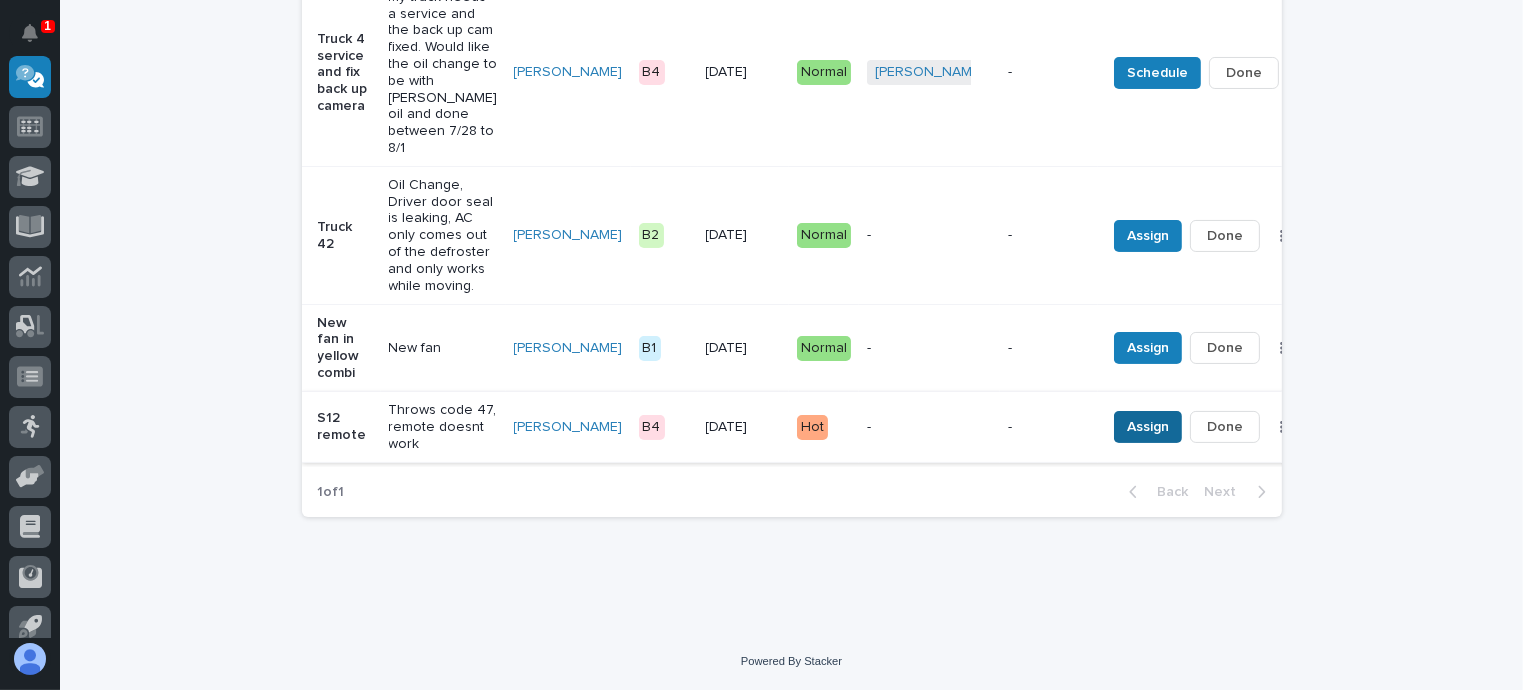 click on "Assign" at bounding box center [1148, 427] 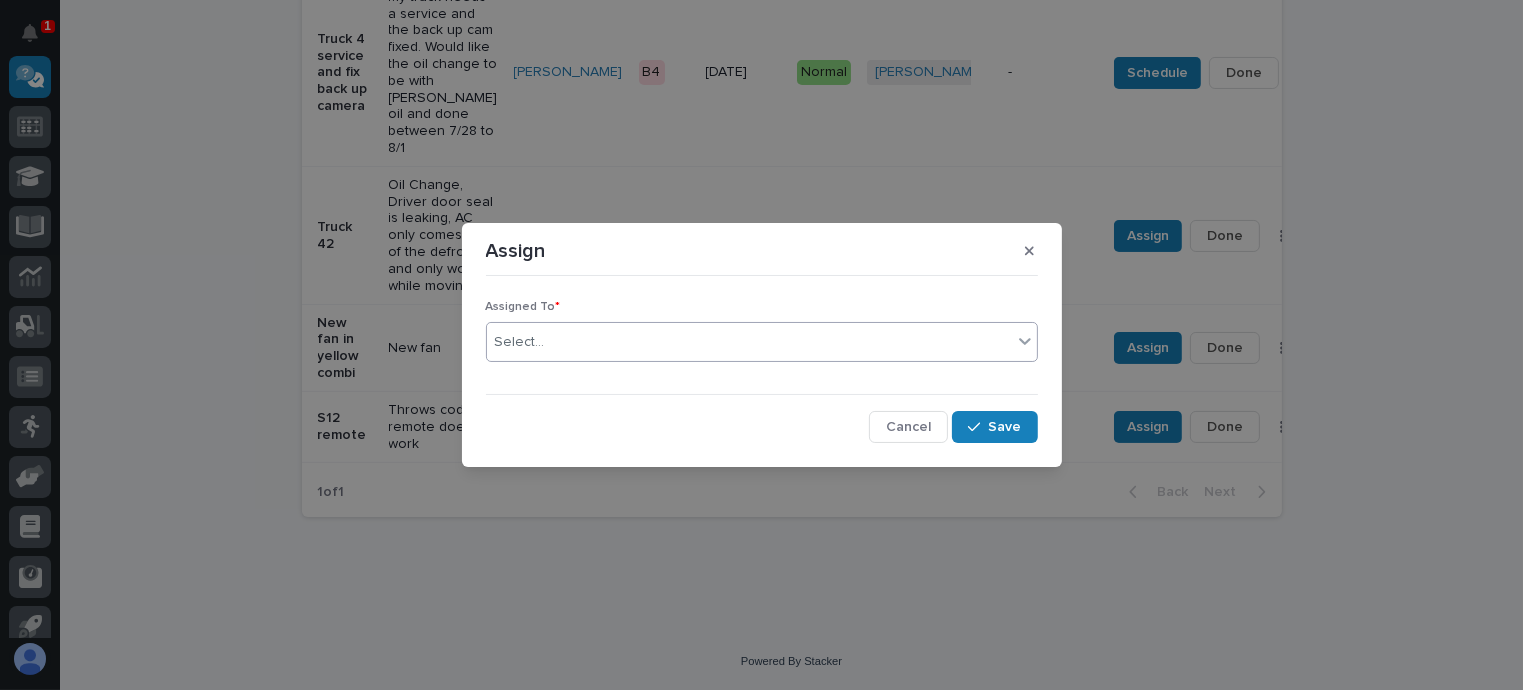 click on "Select..." at bounding box center (749, 342) 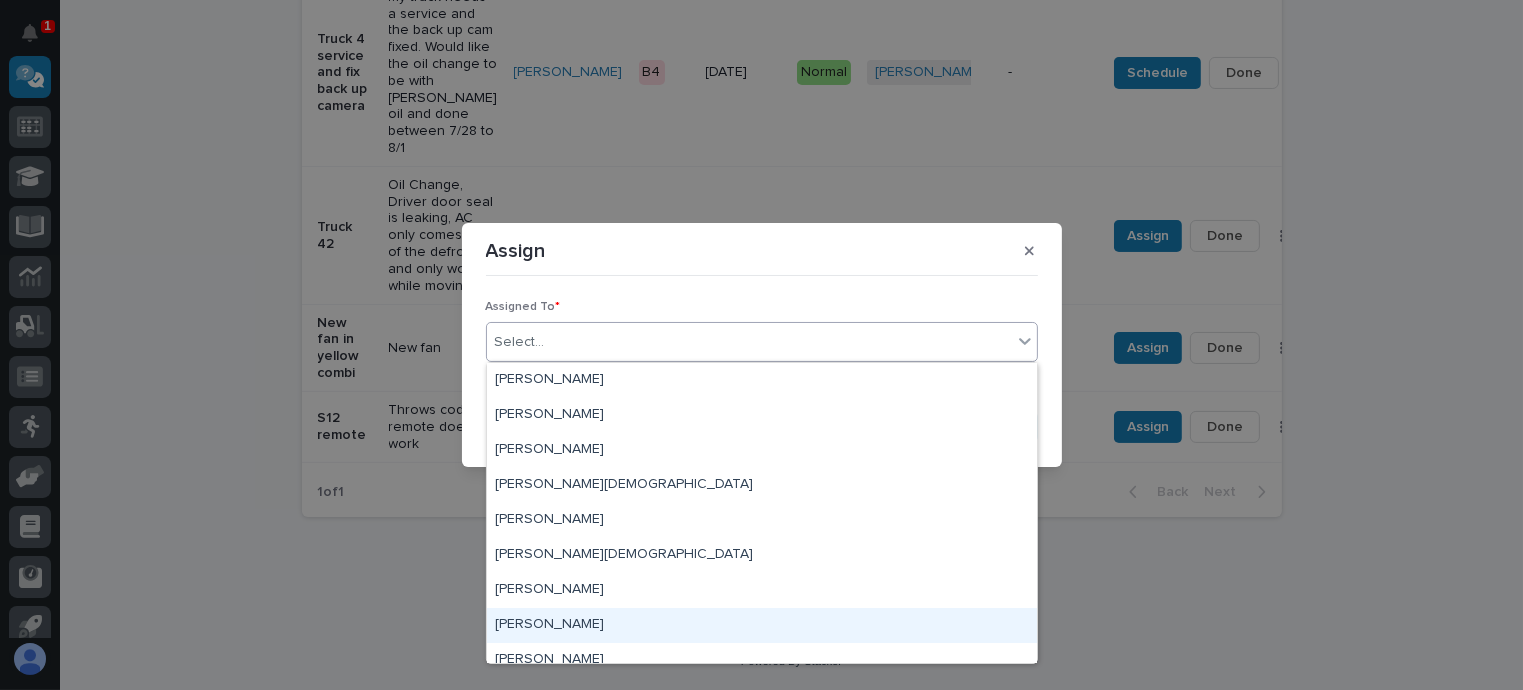 click on "[PERSON_NAME]" at bounding box center [762, 625] 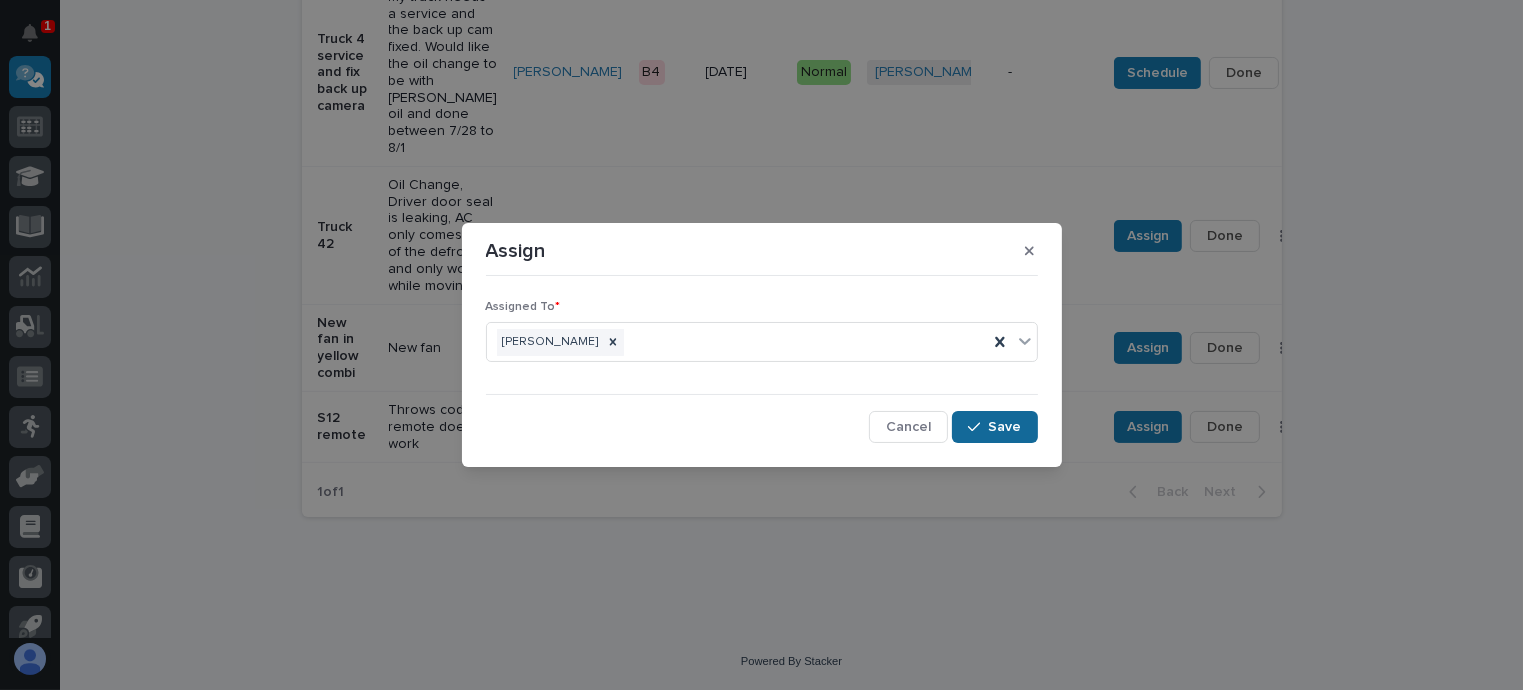 click on "Save" at bounding box center (1005, 427) 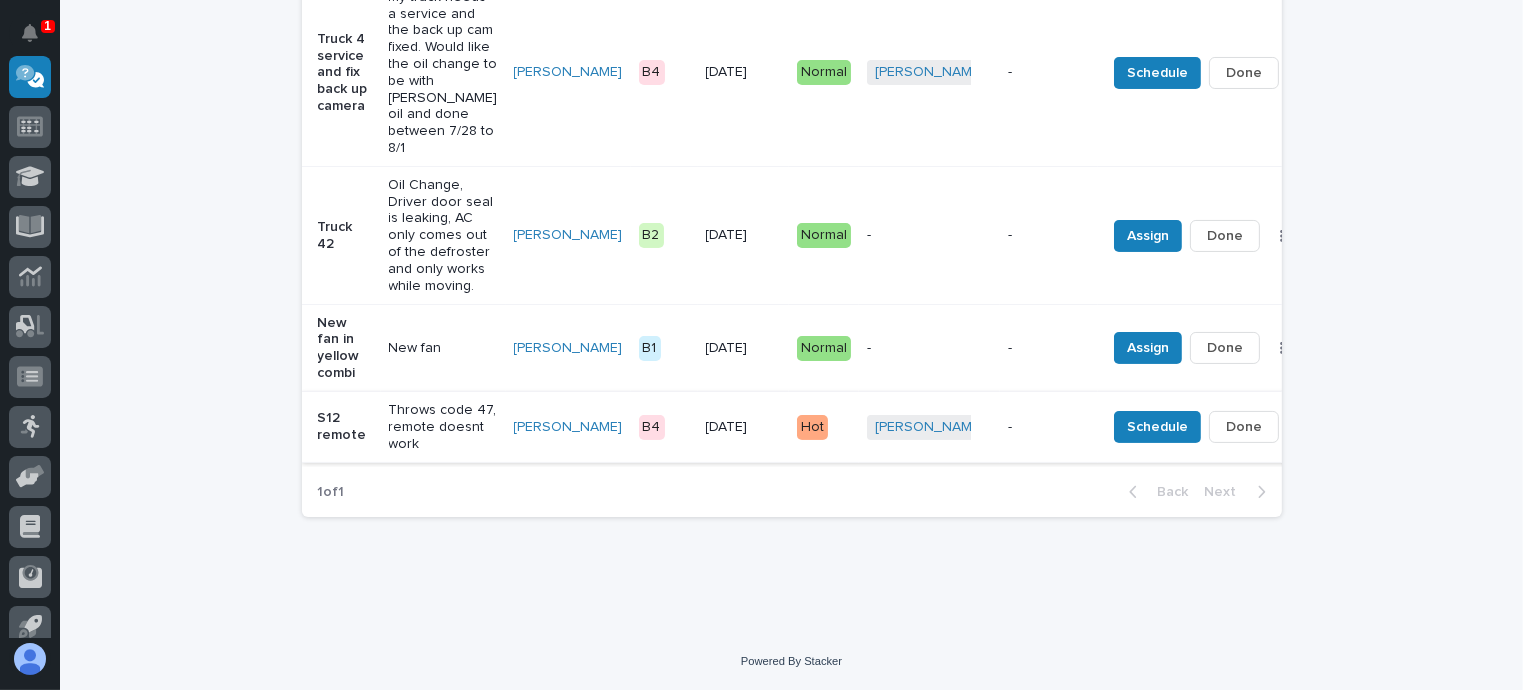 scroll, scrollTop: 568, scrollLeft: 0, axis: vertical 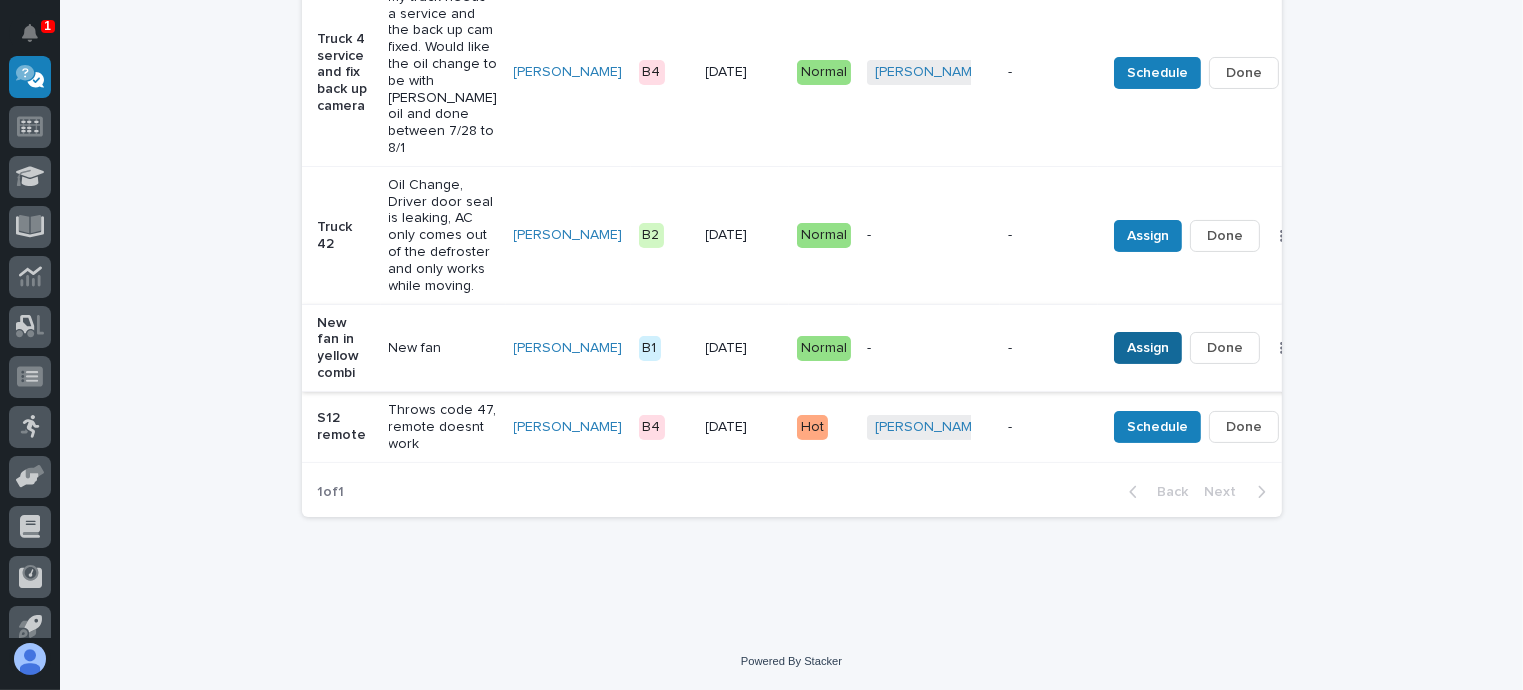 click on "Assign" at bounding box center (1148, 348) 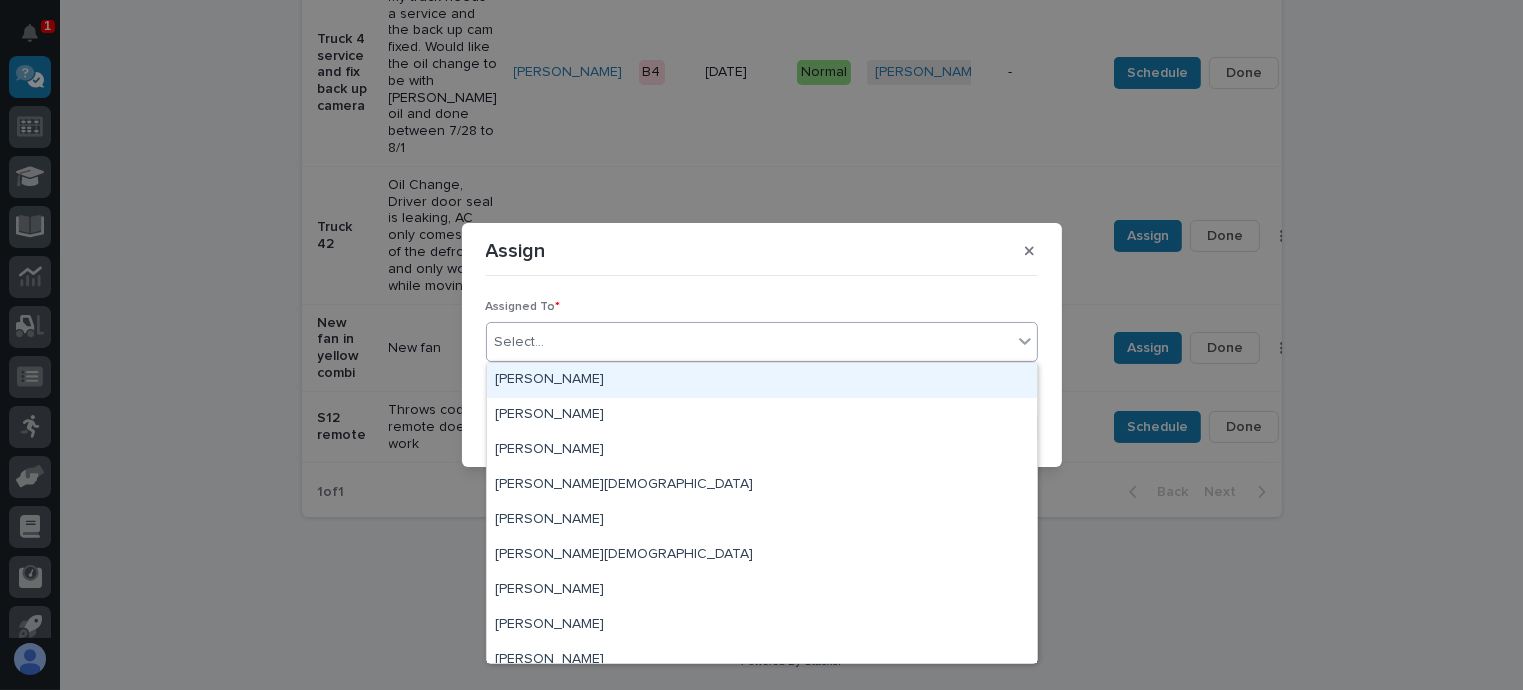 click on "Select..." at bounding box center [749, 342] 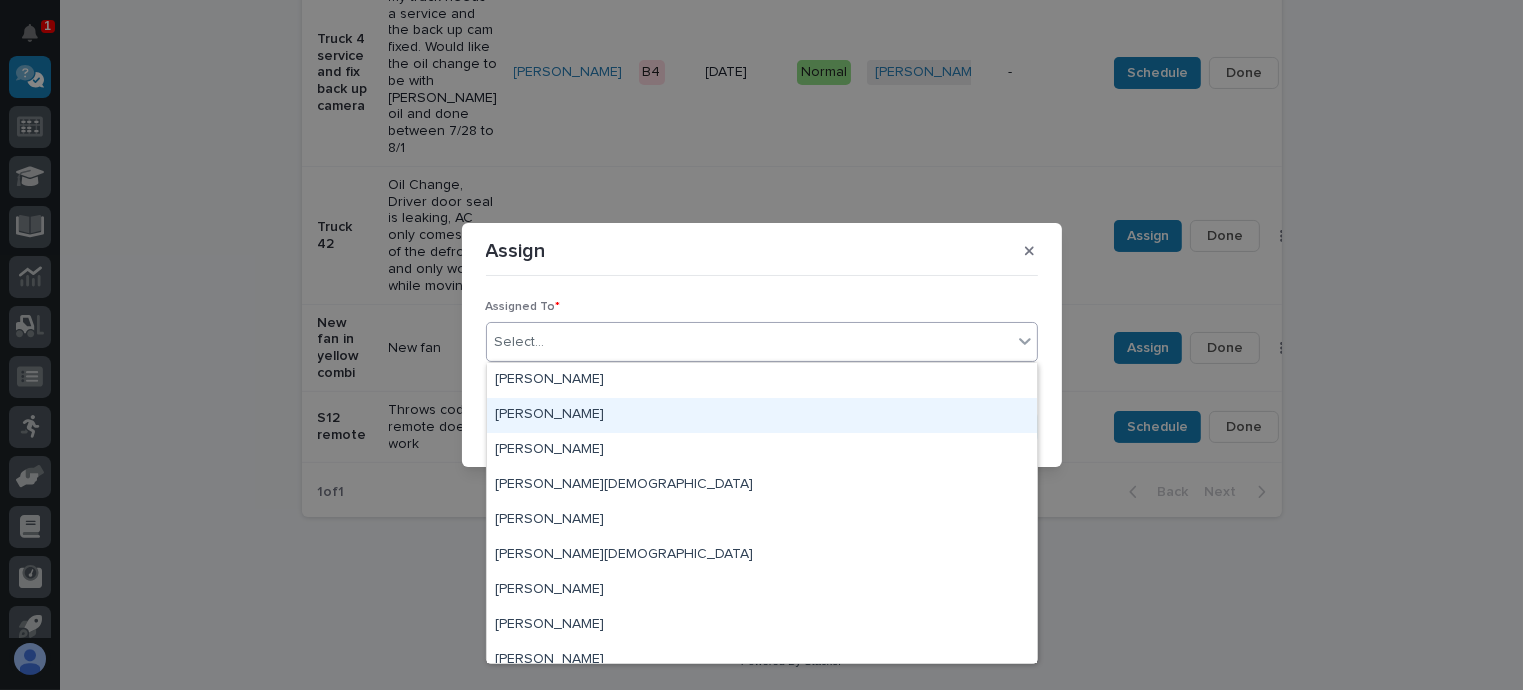 click on "[PERSON_NAME]" at bounding box center (762, 415) 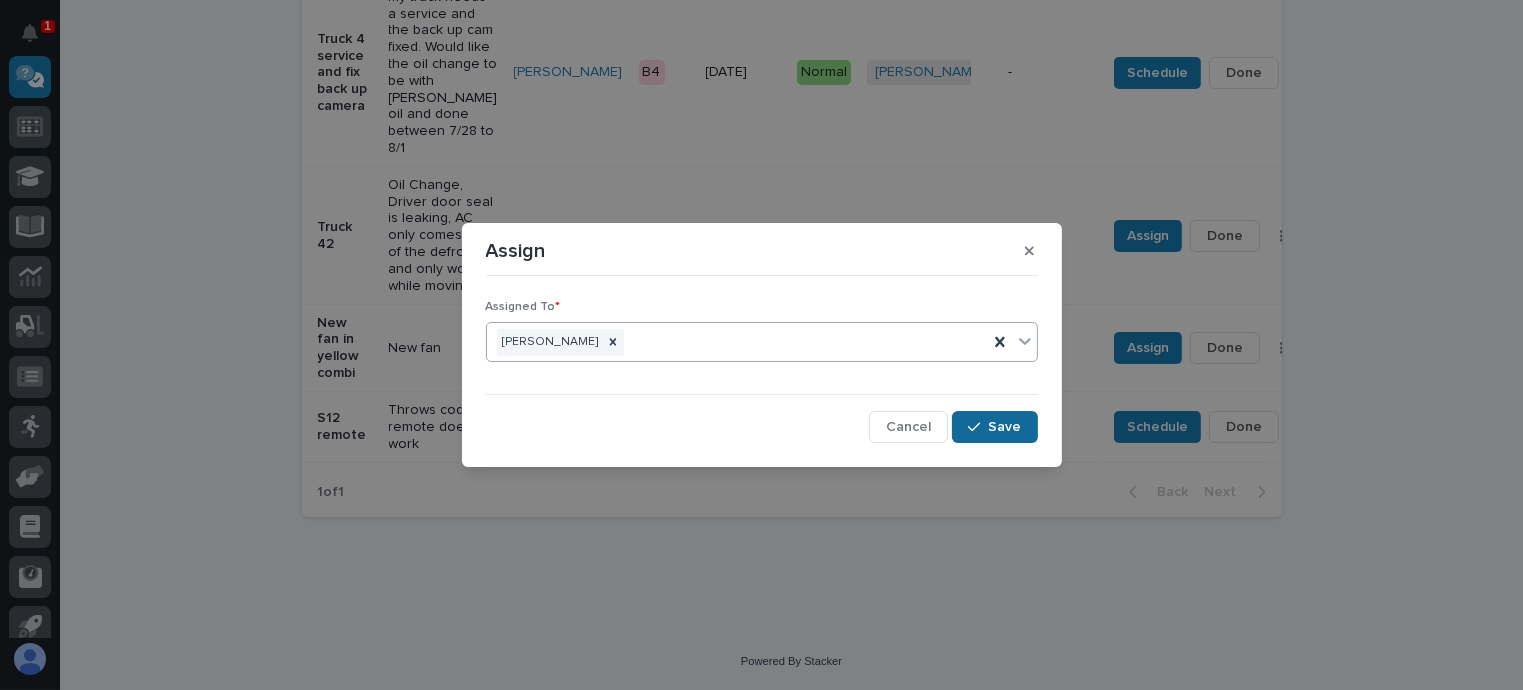 click on "Save" at bounding box center (1005, 427) 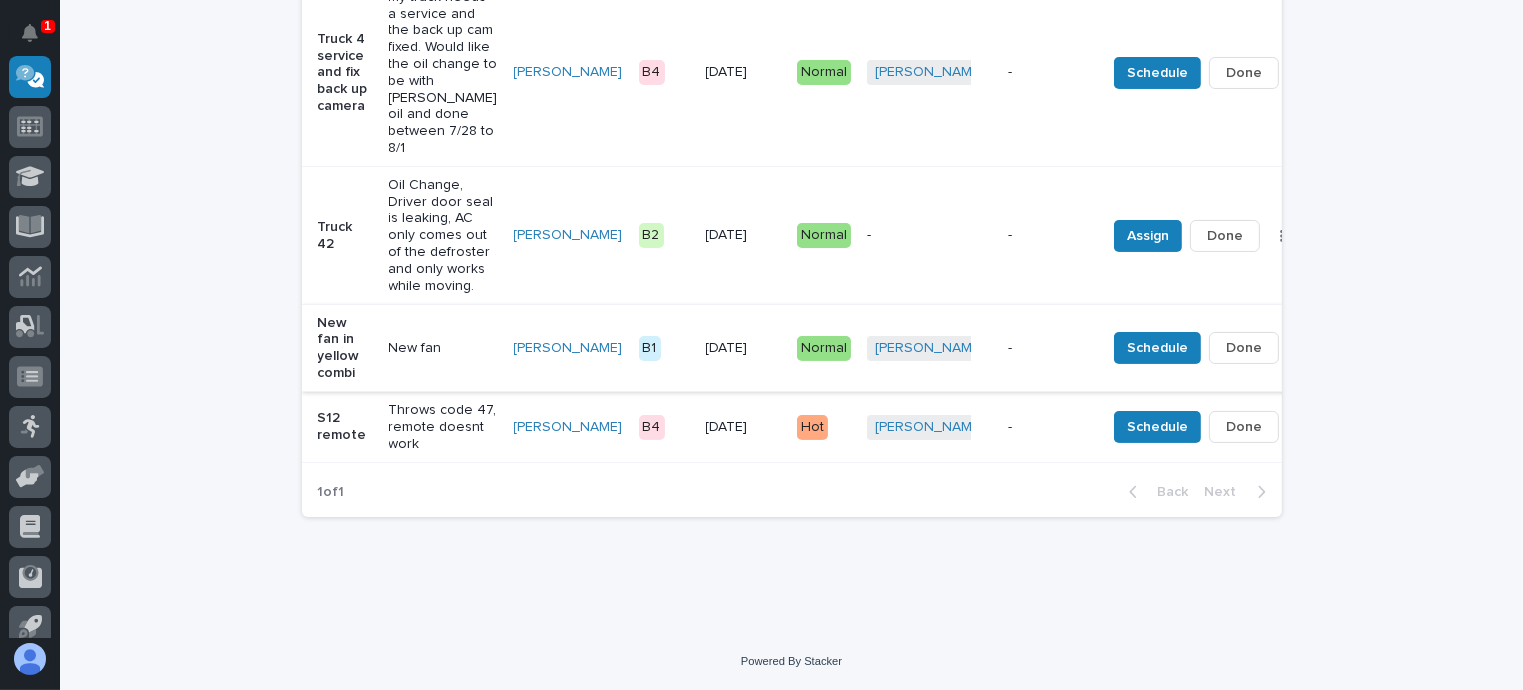 click on "Done" at bounding box center (1244, 348) 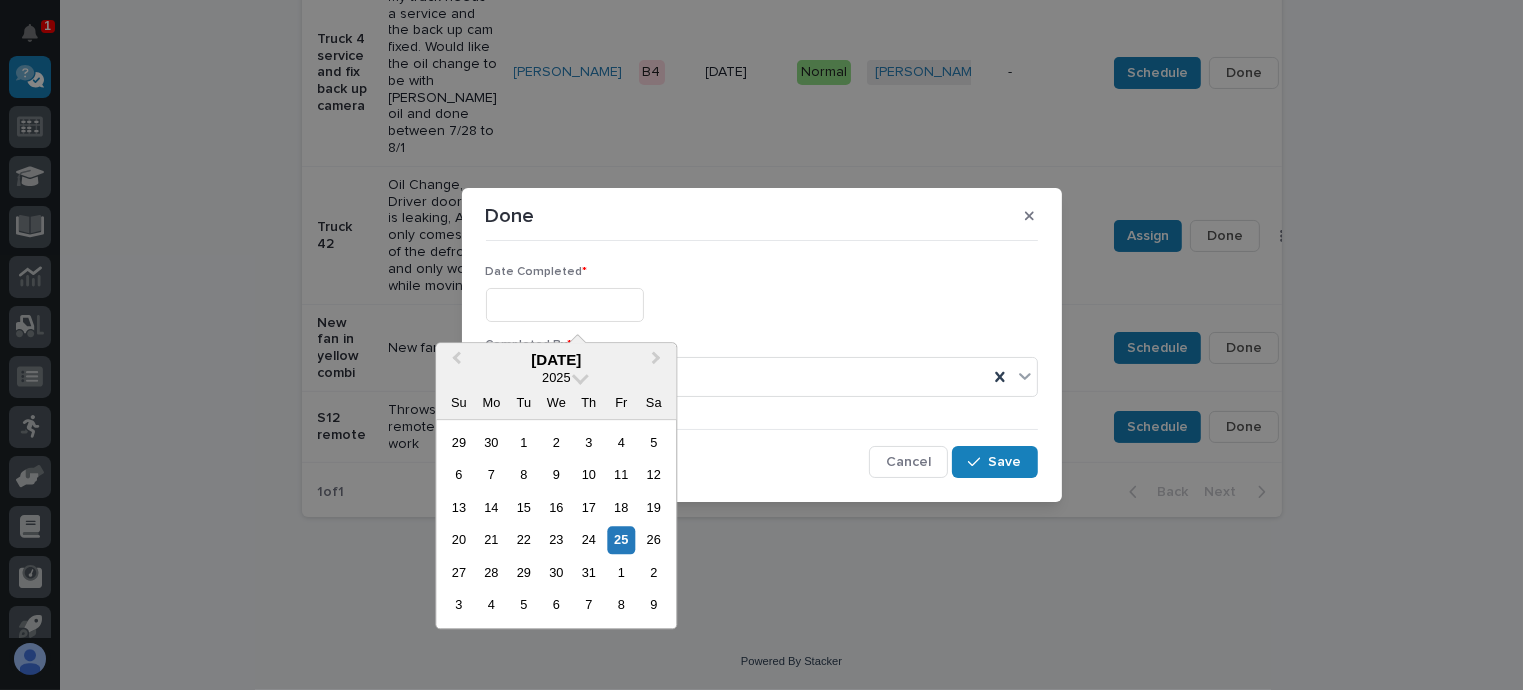 click at bounding box center [565, 305] 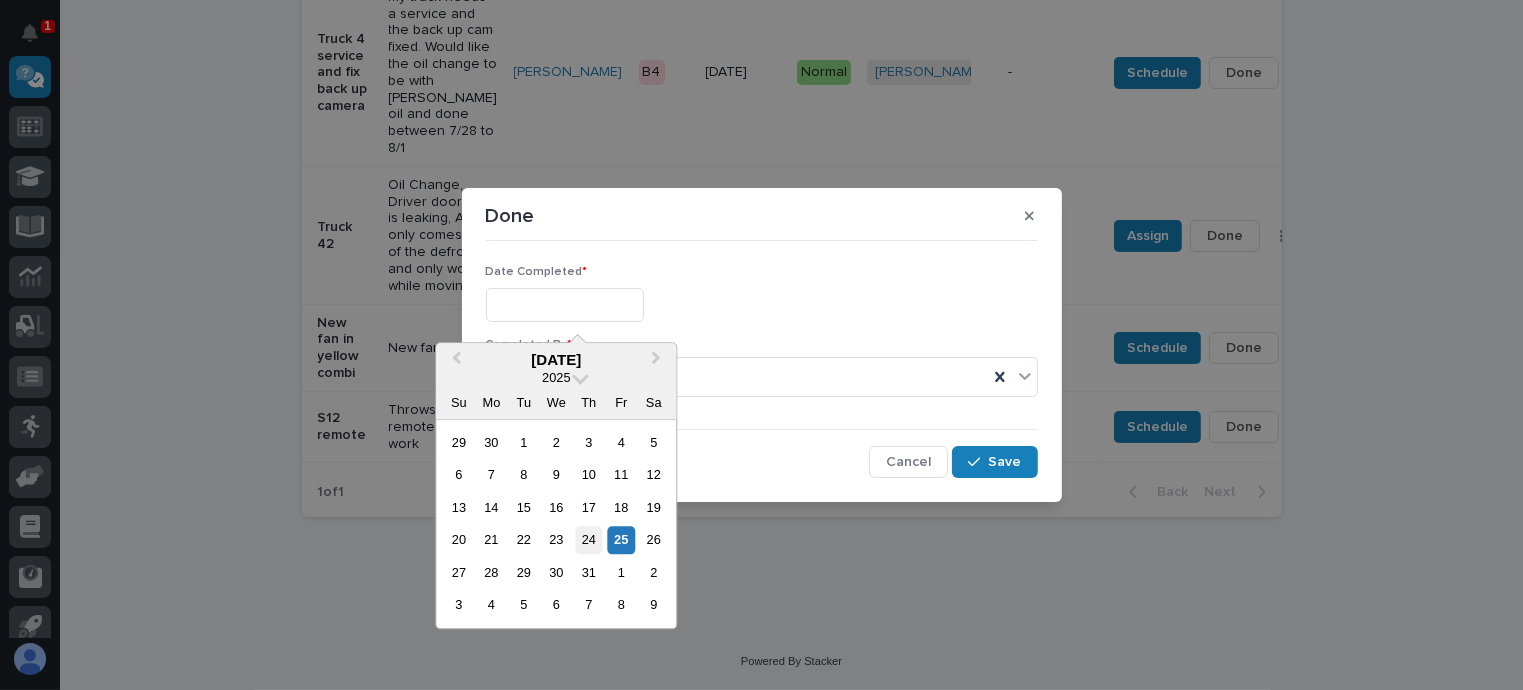 click on "24" at bounding box center (588, 540) 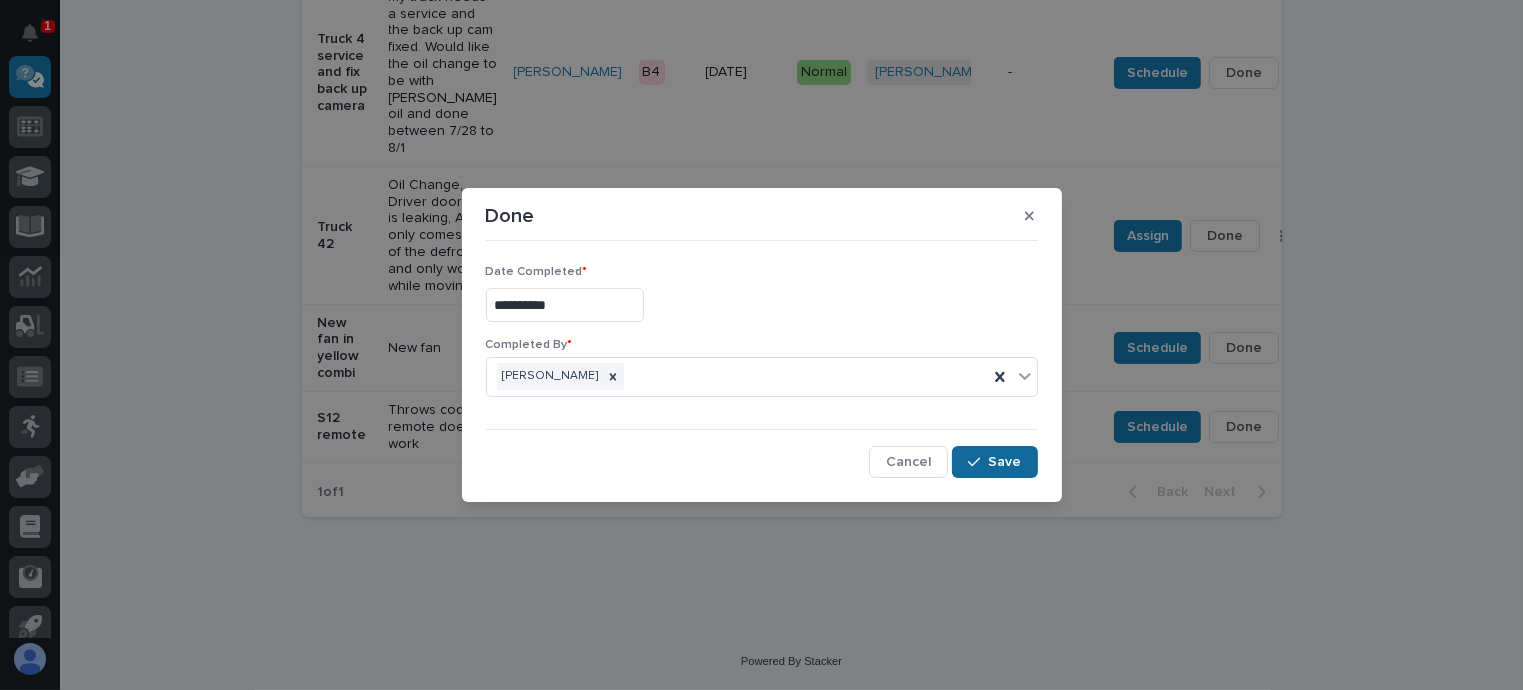 click on "Save" at bounding box center (1005, 462) 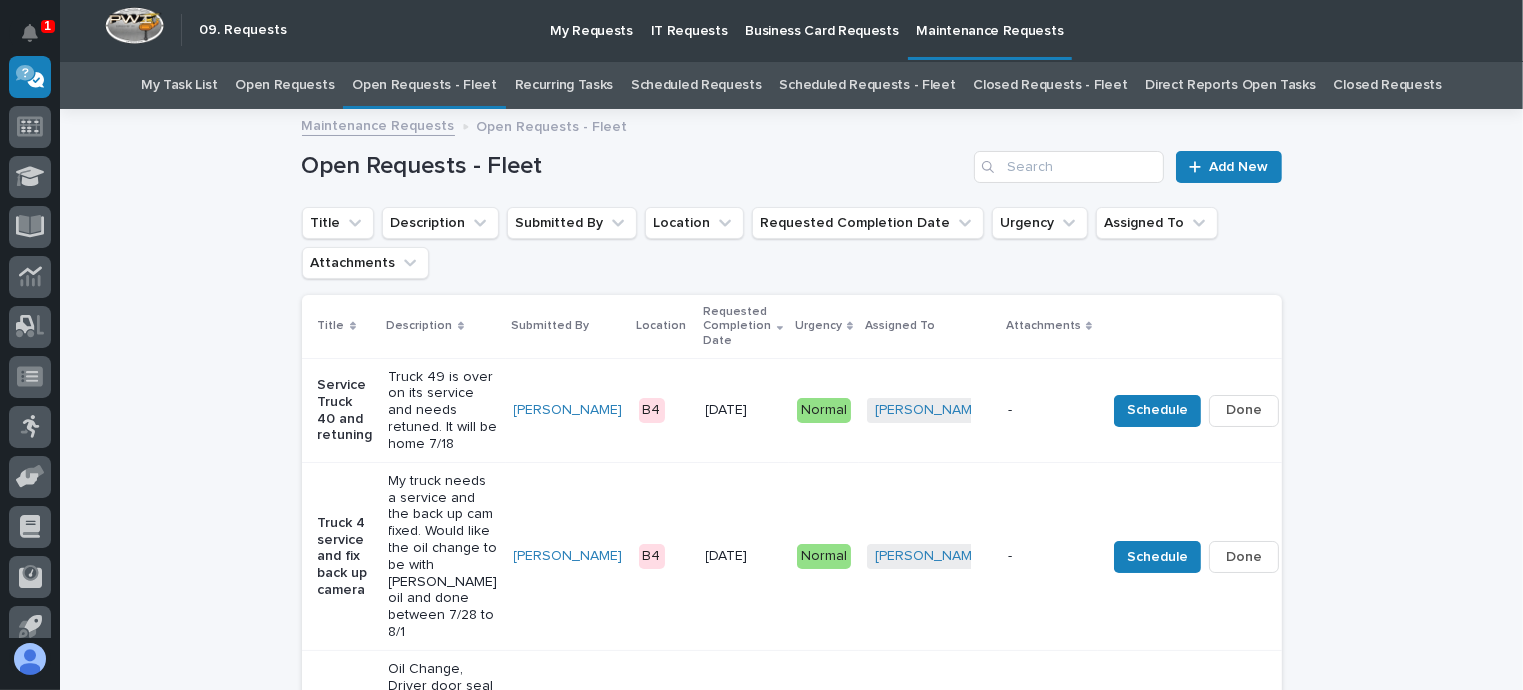 scroll, scrollTop: 0, scrollLeft: 0, axis: both 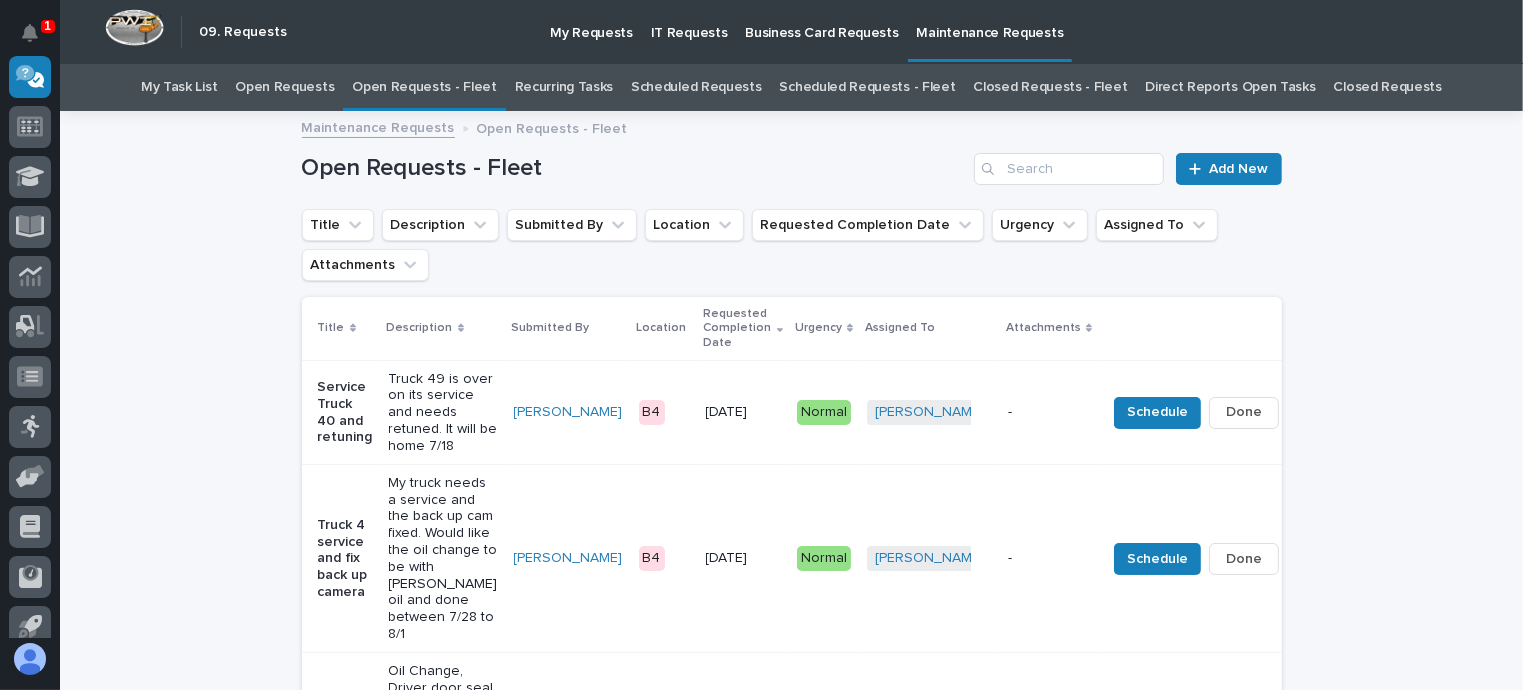 click on "Open Requests - Fleet" at bounding box center [424, 87] 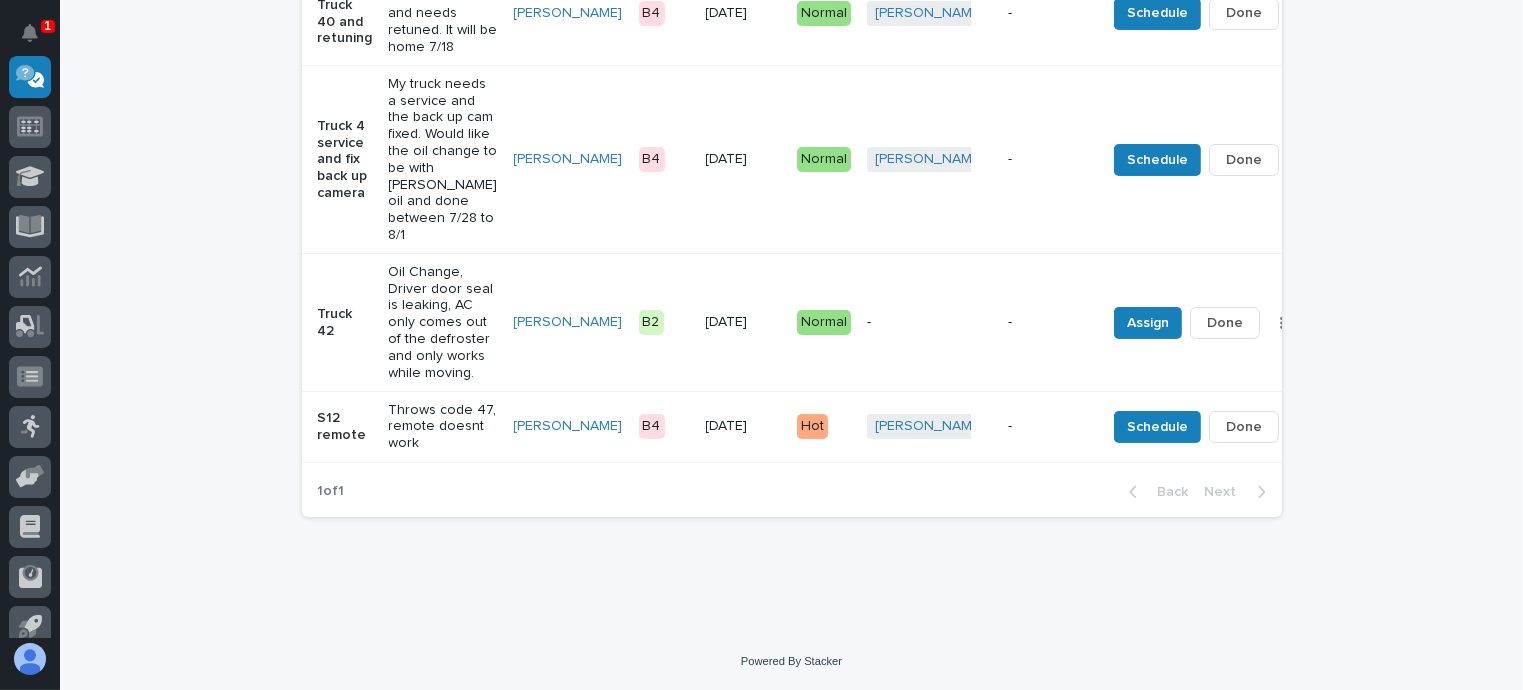 scroll, scrollTop: 332, scrollLeft: 0, axis: vertical 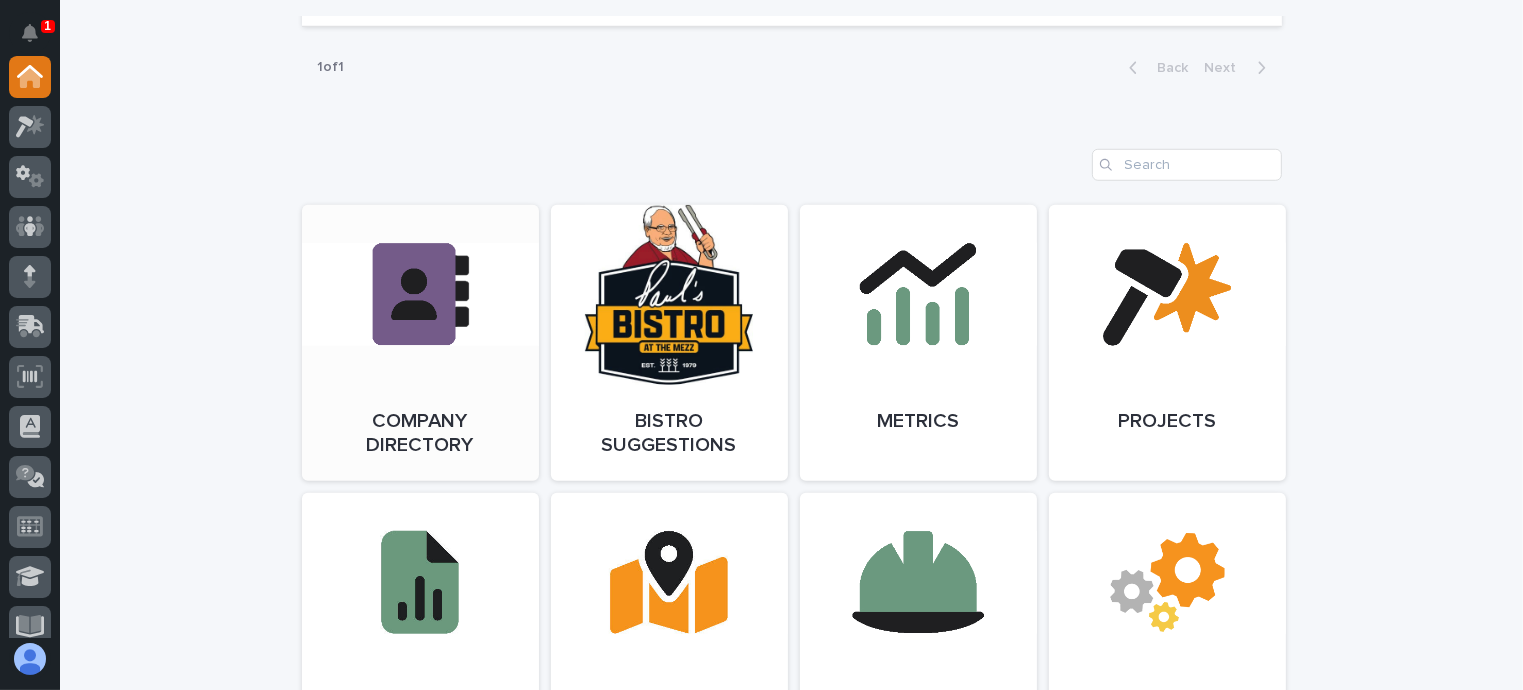 click on "Open Link" at bounding box center [420, 343] 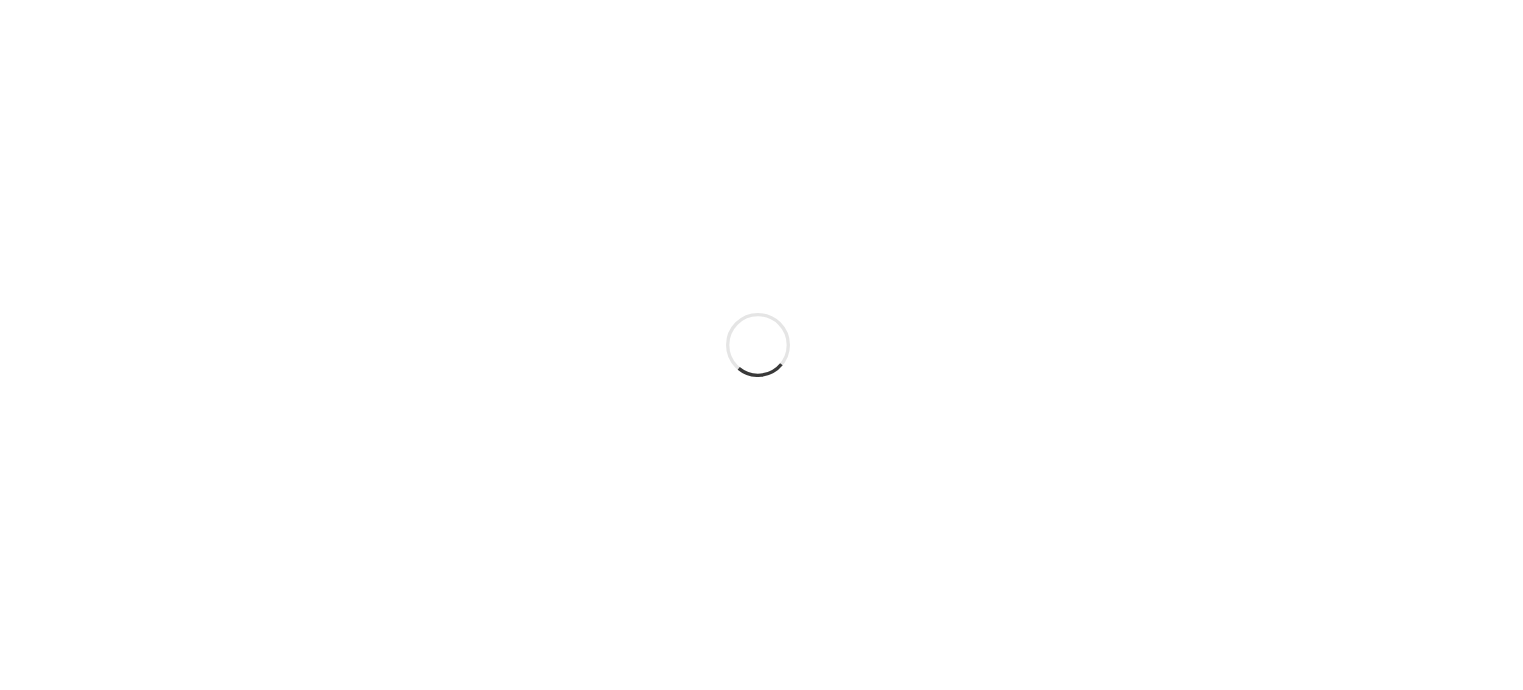 scroll, scrollTop: 0, scrollLeft: 0, axis: both 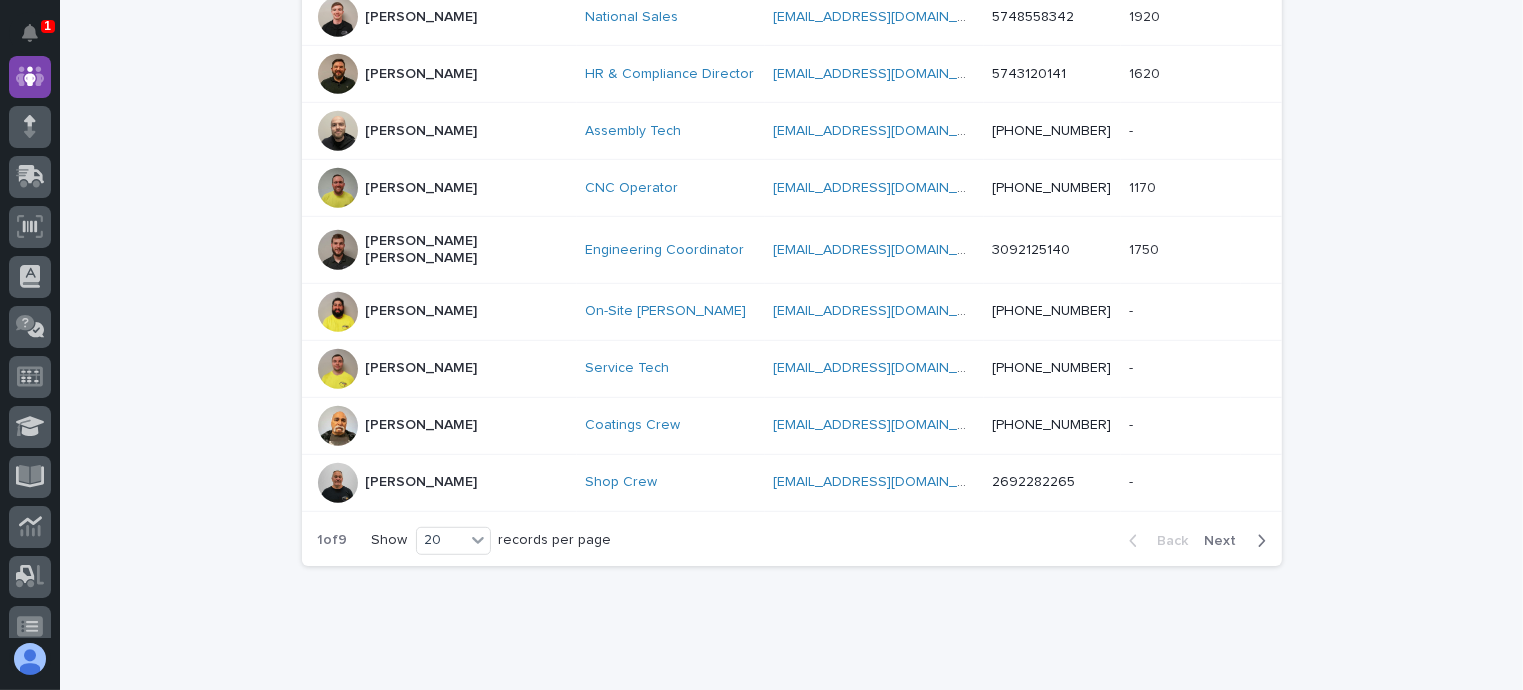 click on "Next" at bounding box center (1227, 541) 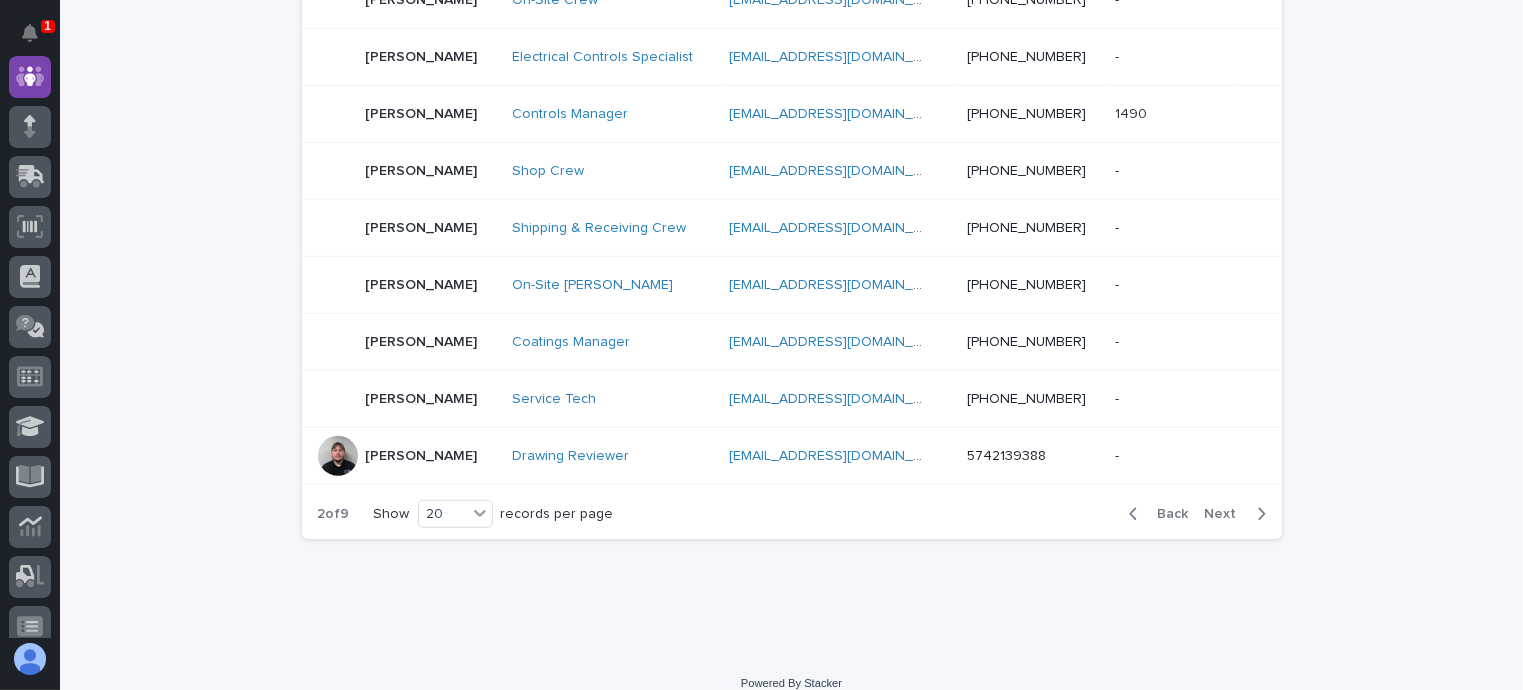 scroll, scrollTop: 1134, scrollLeft: 0, axis: vertical 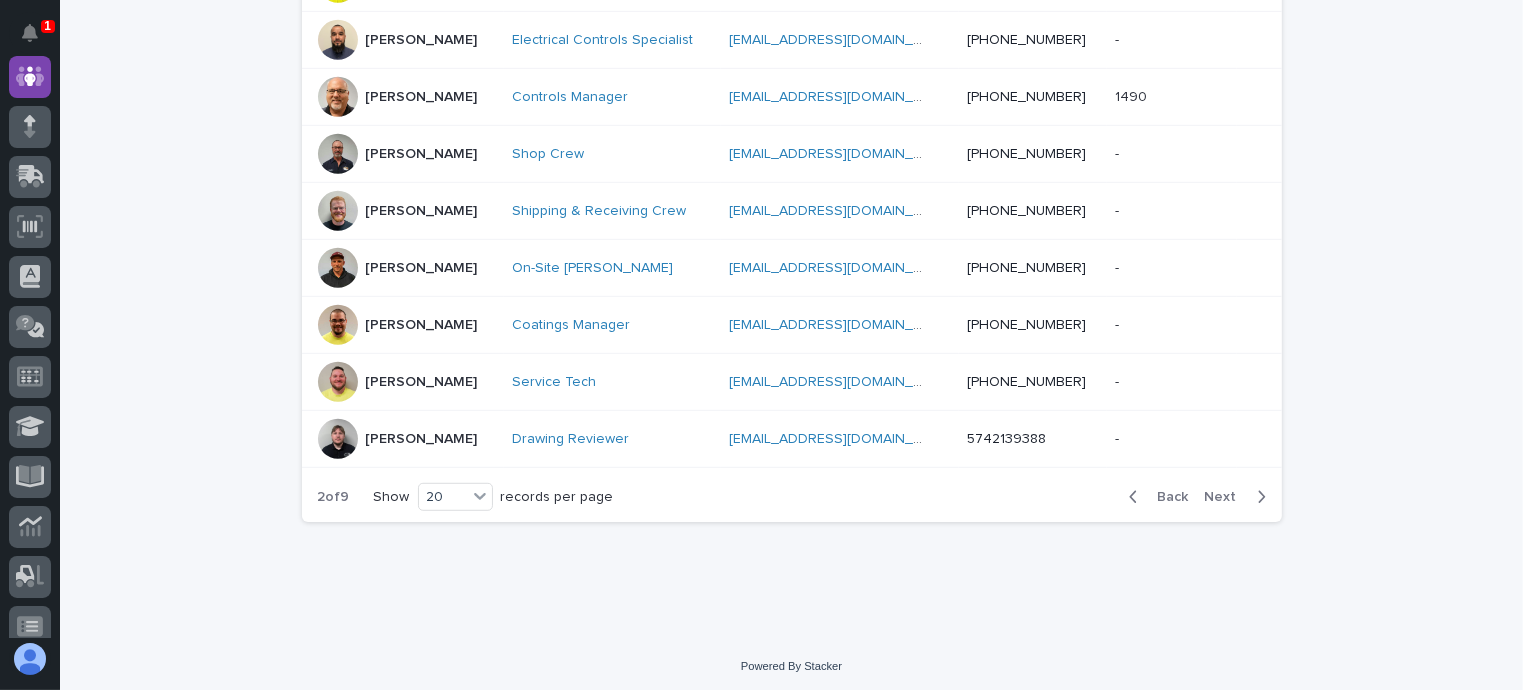 click on "Next" at bounding box center [1227, 497] 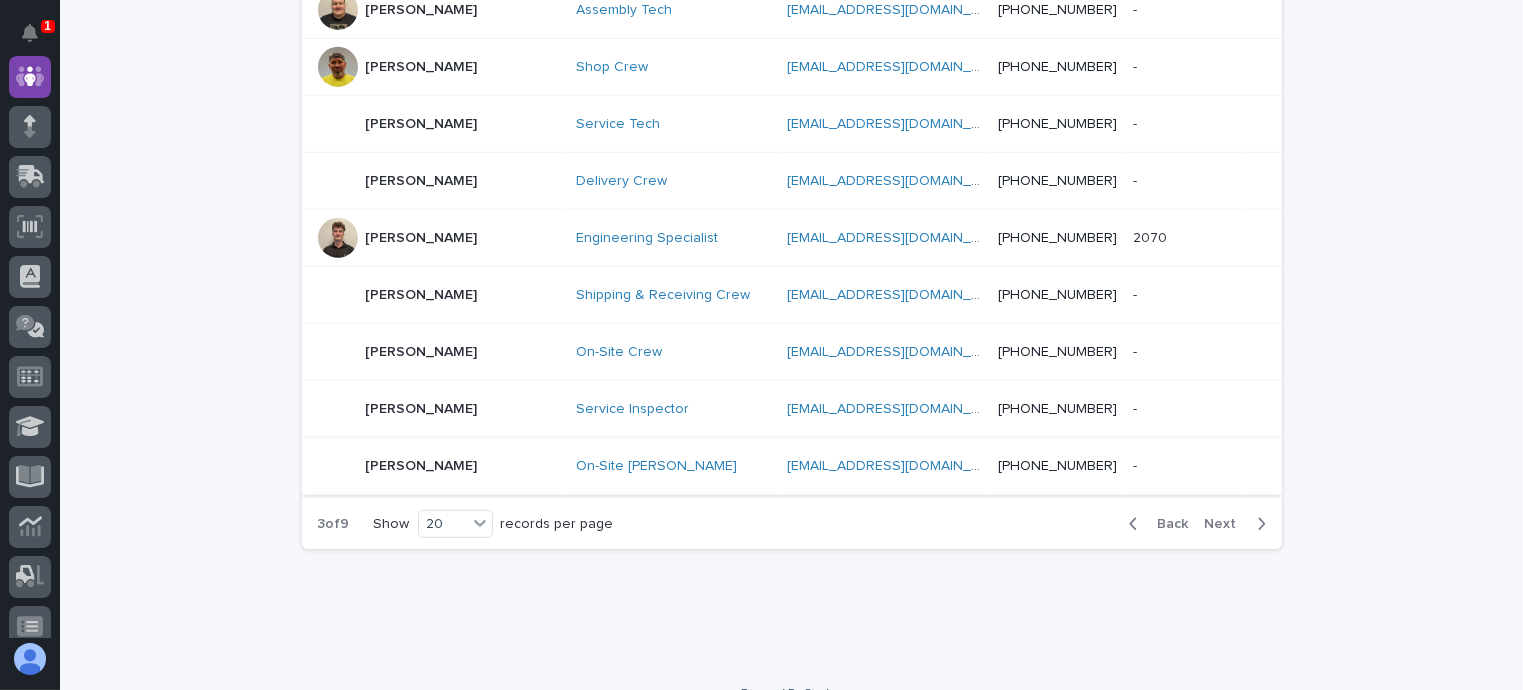 scroll, scrollTop: 1153, scrollLeft: 0, axis: vertical 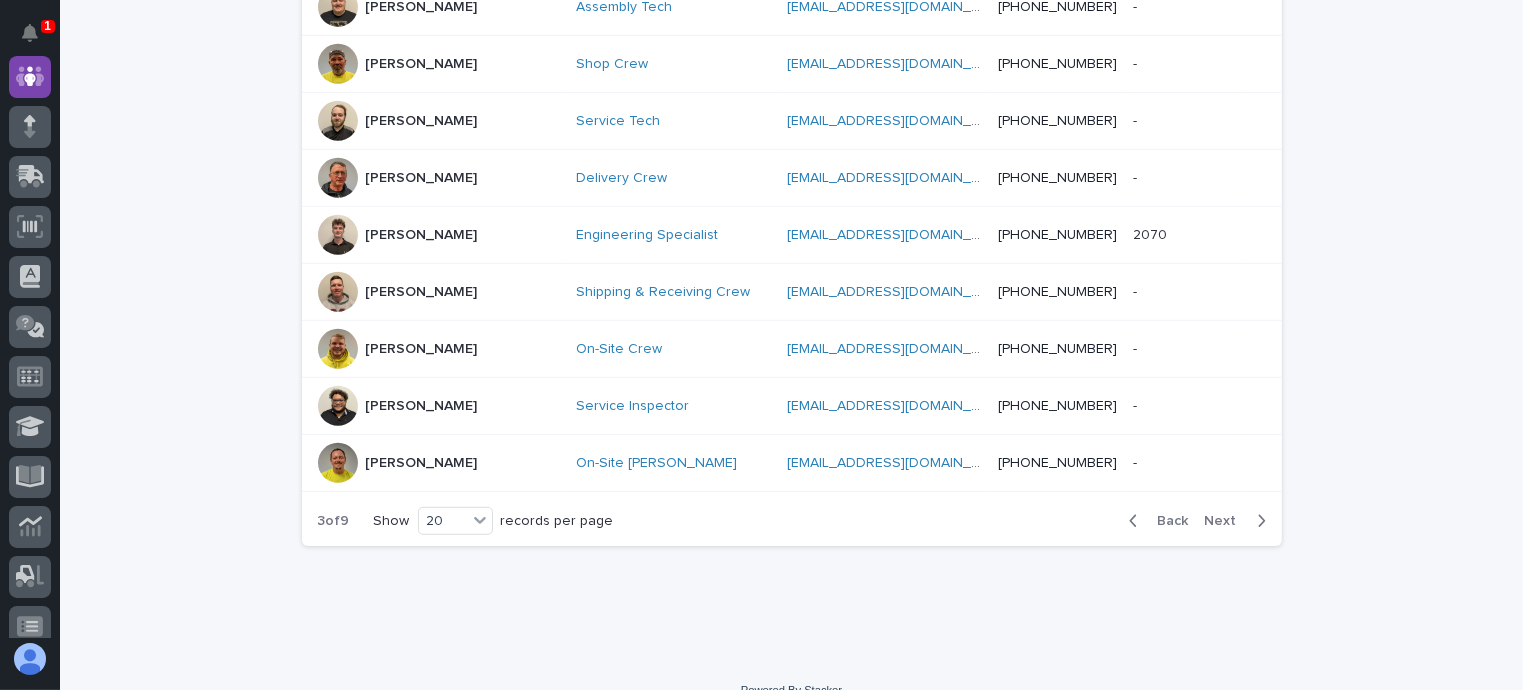 click on "Next" at bounding box center [1227, 521] 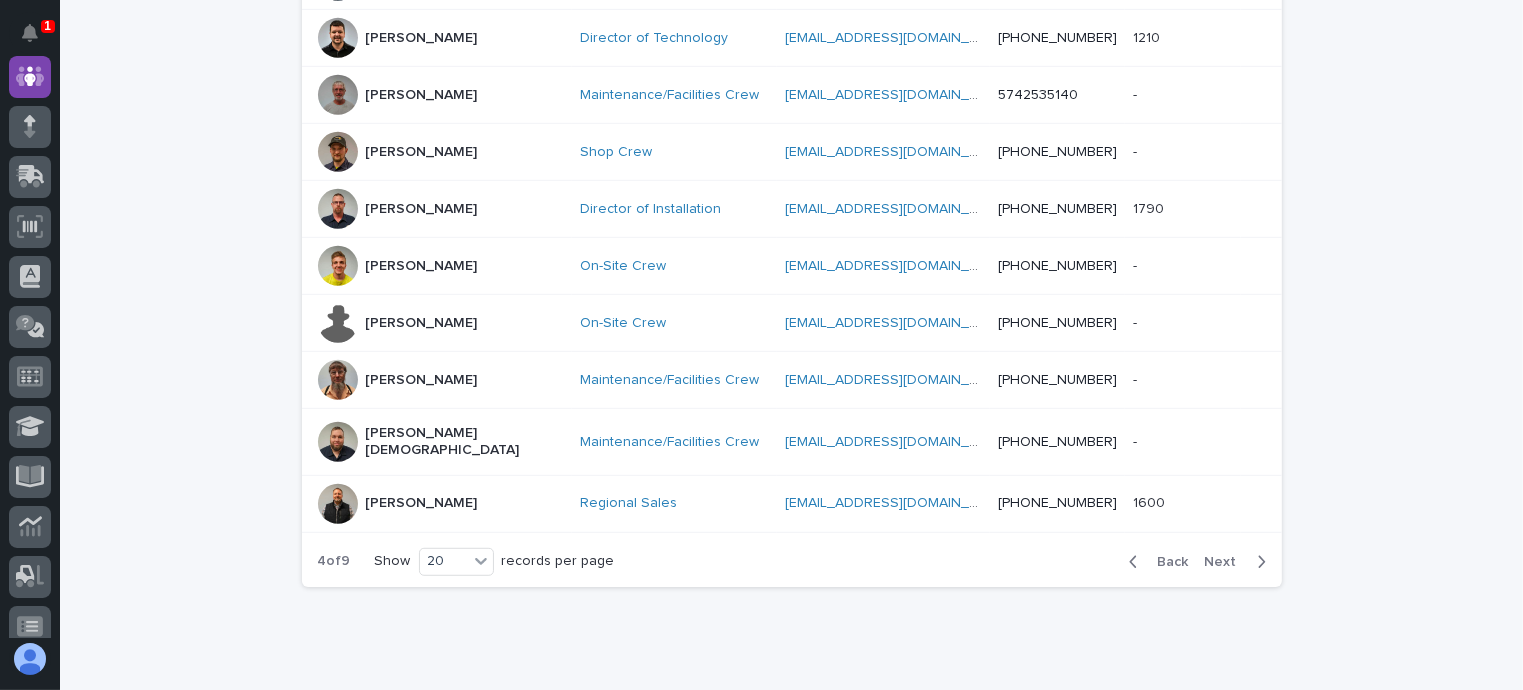 scroll, scrollTop: 1134, scrollLeft: 0, axis: vertical 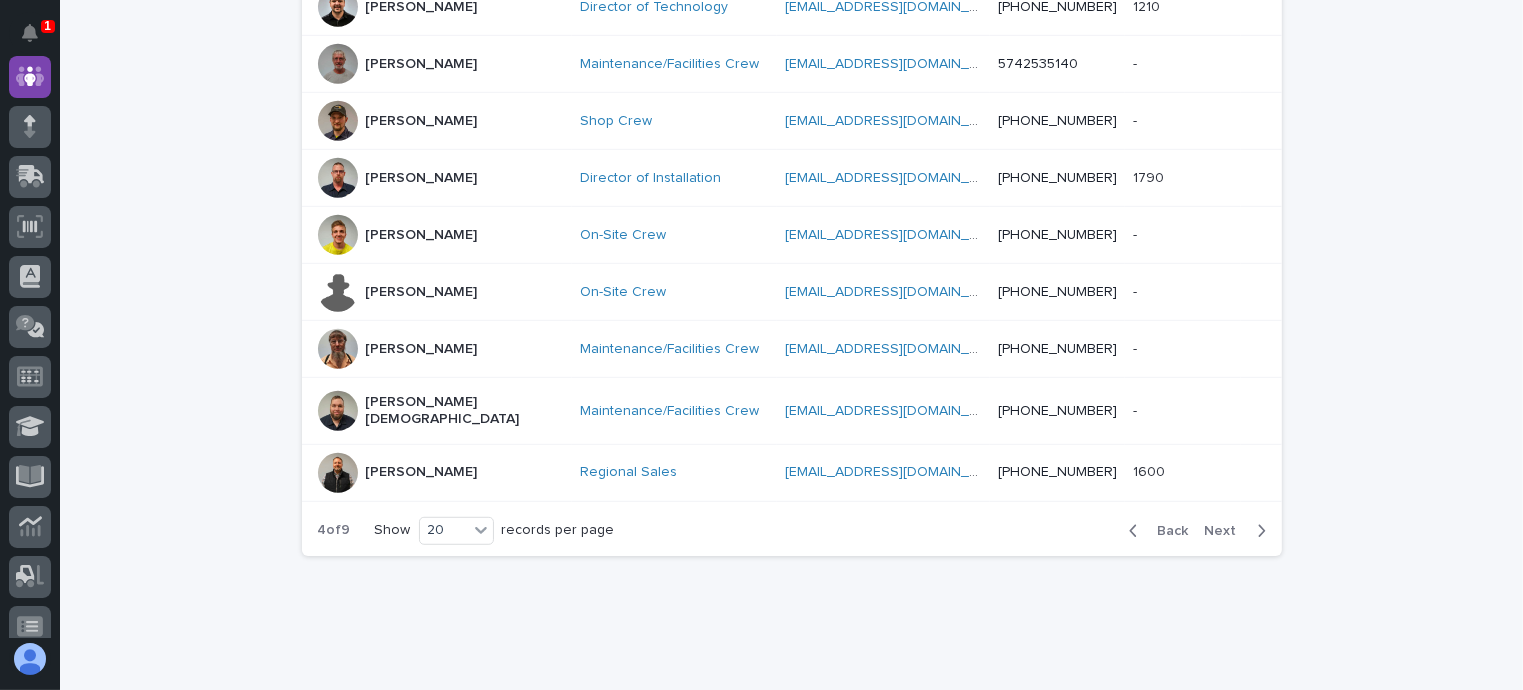 click on "Next" at bounding box center [1239, 531] 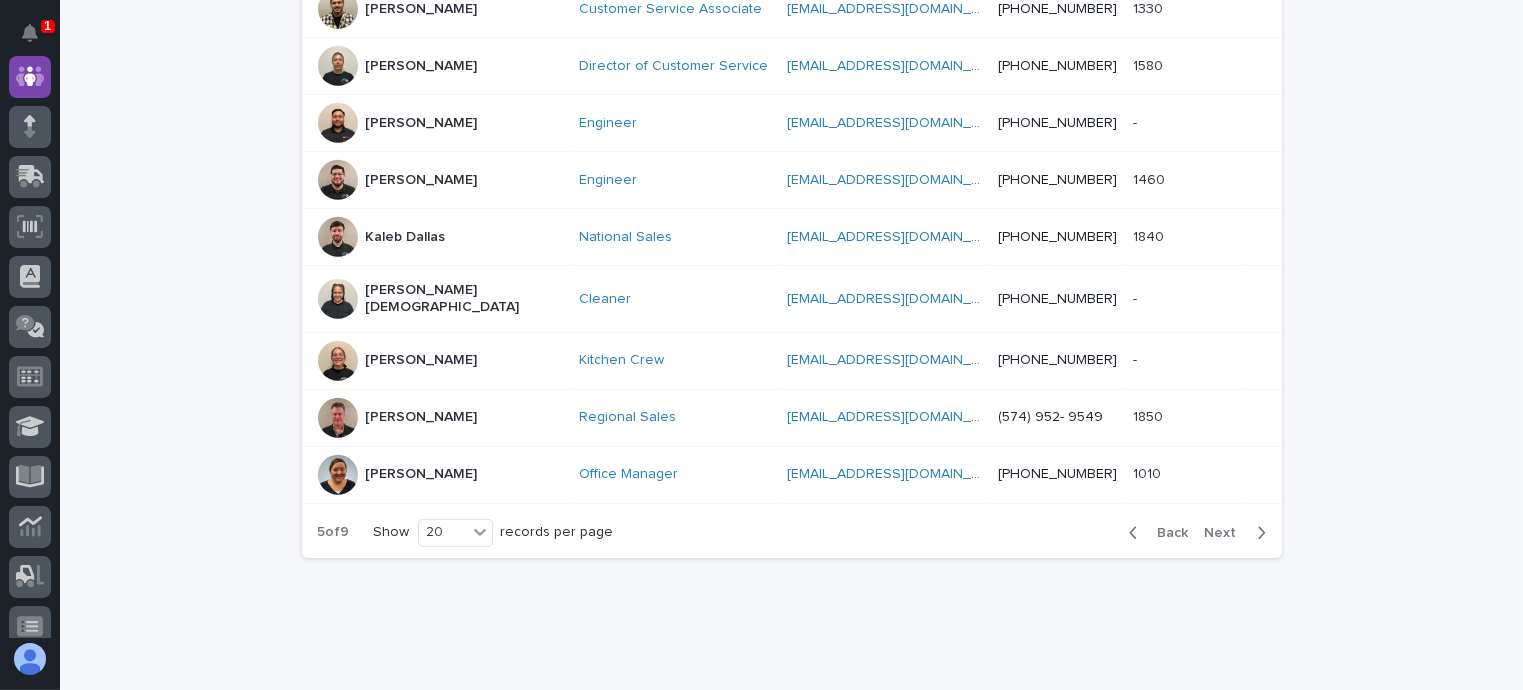 scroll, scrollTop: 1134, scrollLeft: 0, axis: vertical 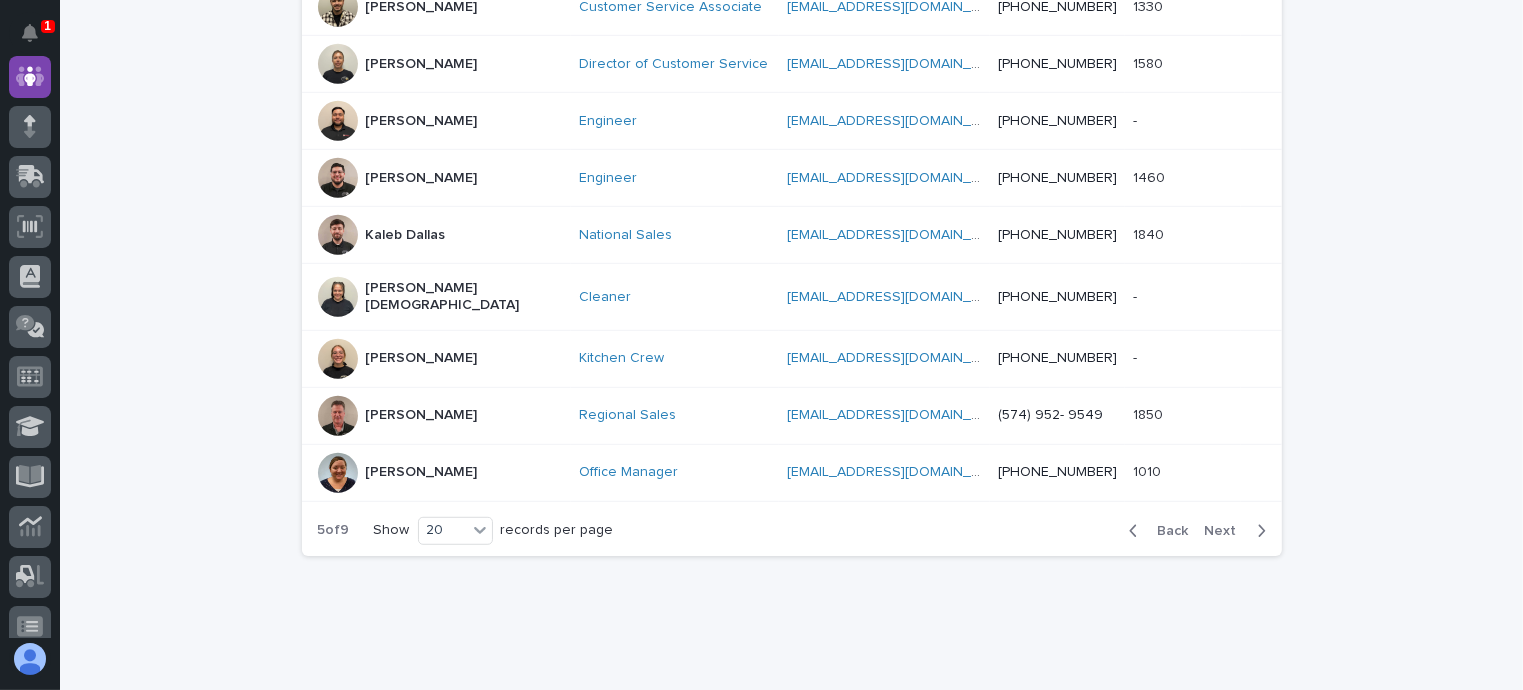 click on "Next" at bounding box center [1227, 531] 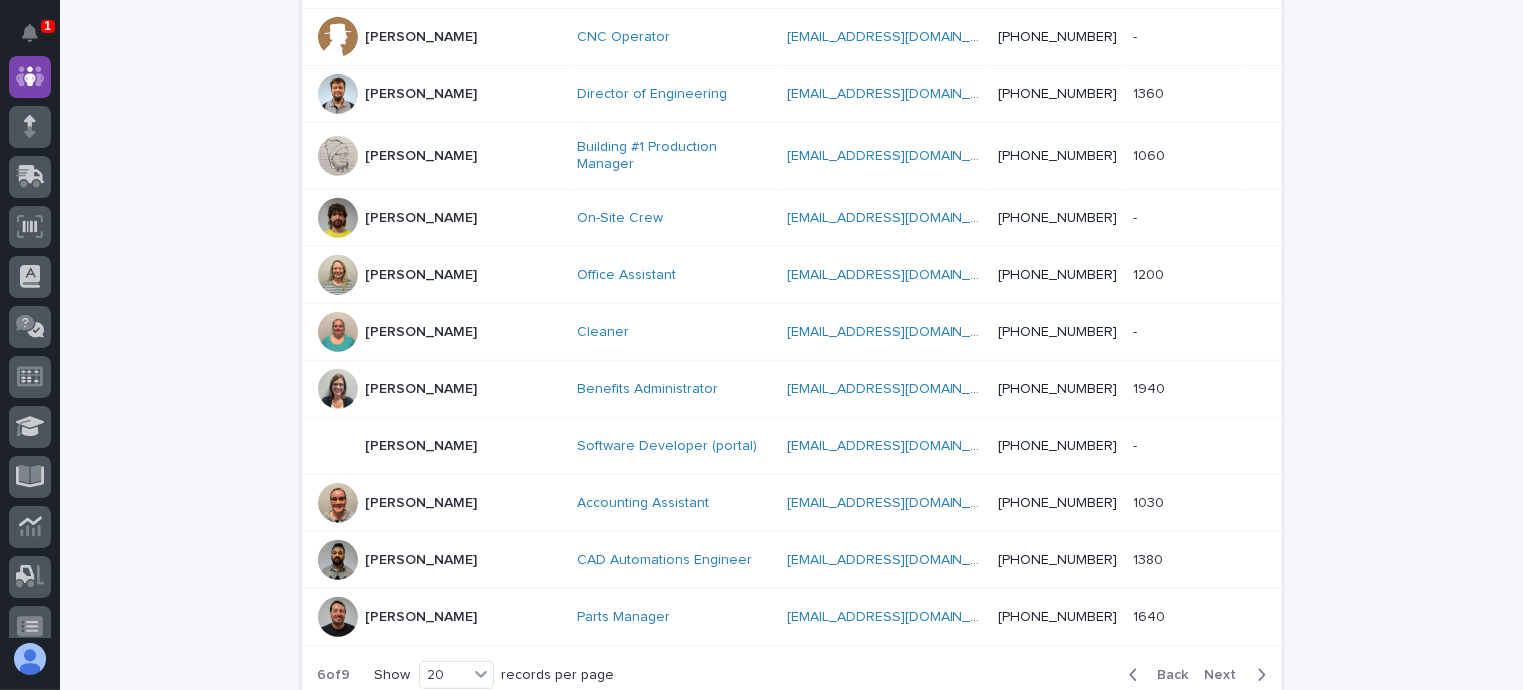 scroll, scrollTop: 1134, scrollLeft: 0, axis: vertical 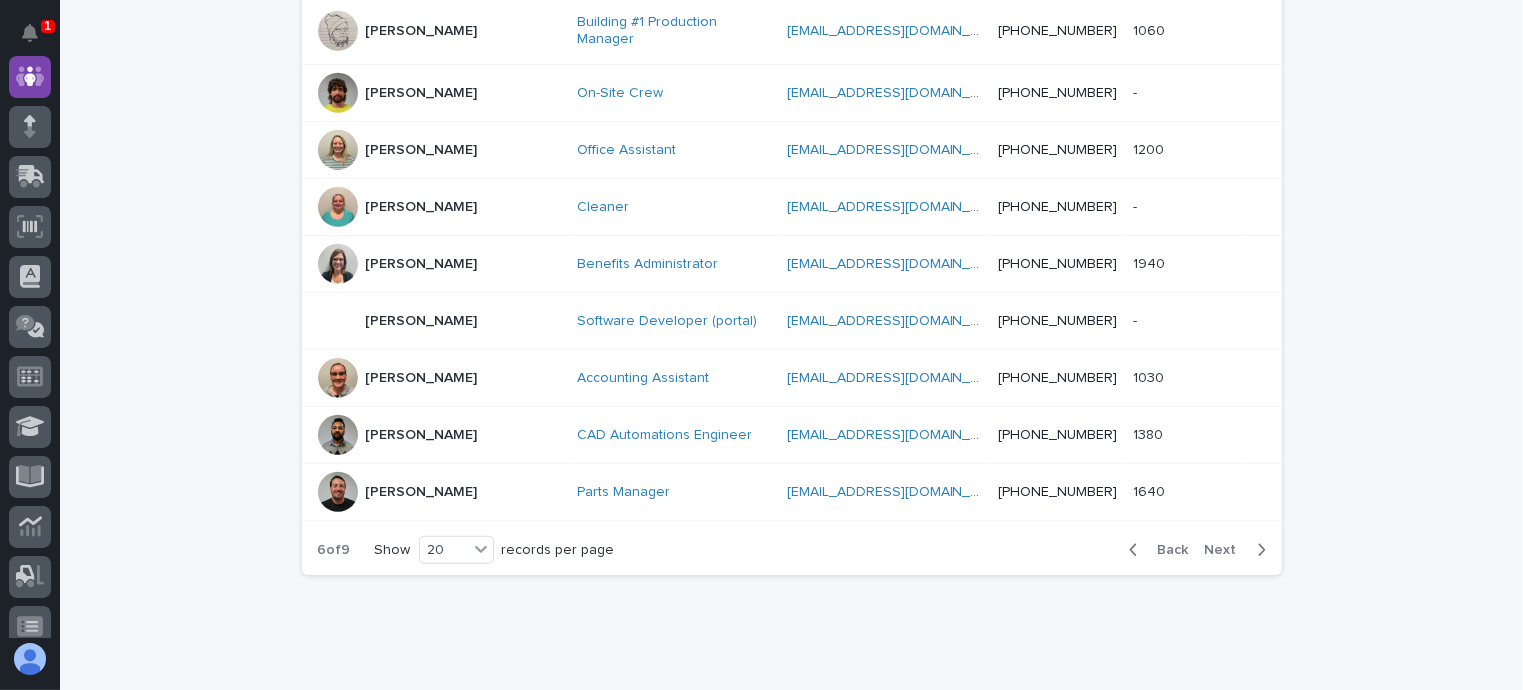 click on "Next" at bounding box center [1227, 550] 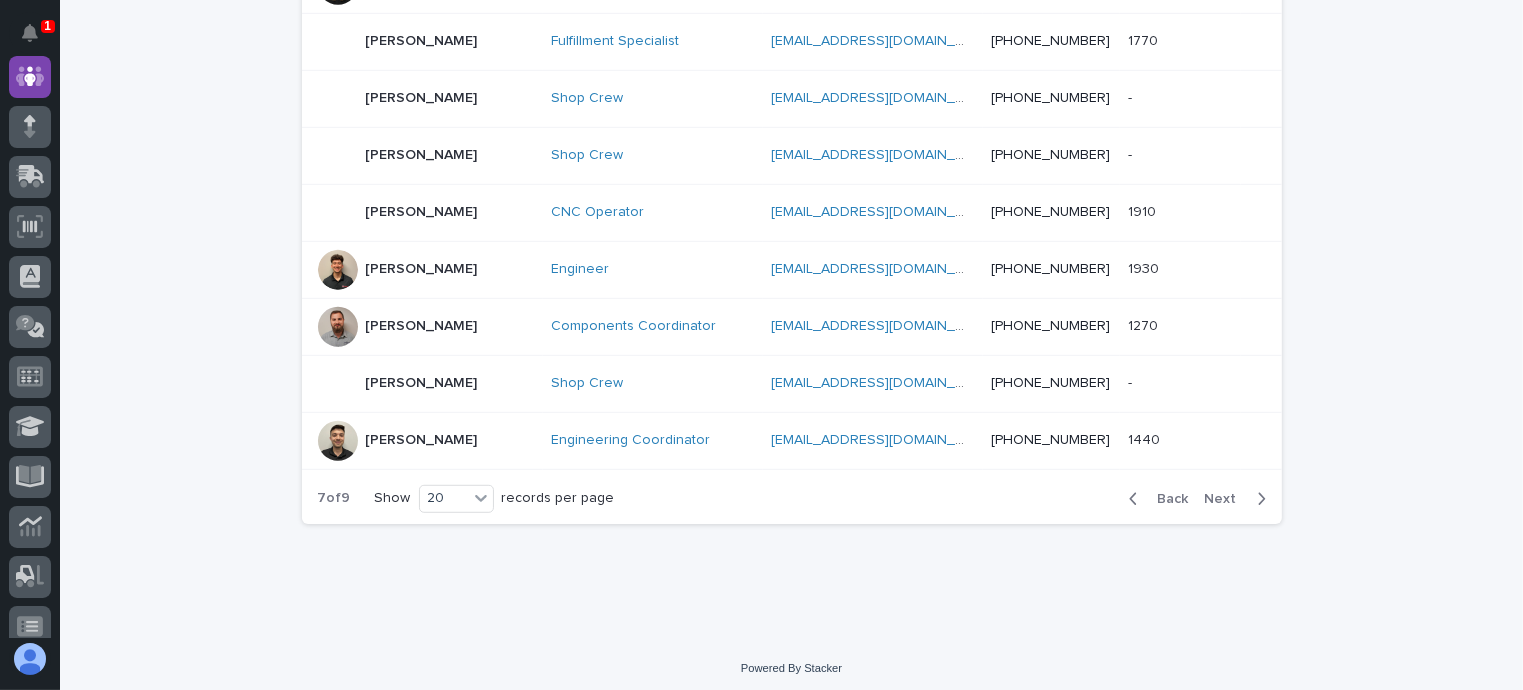 scroll, scrollTop: 1144, scrollLeft: 0, axis: vertical 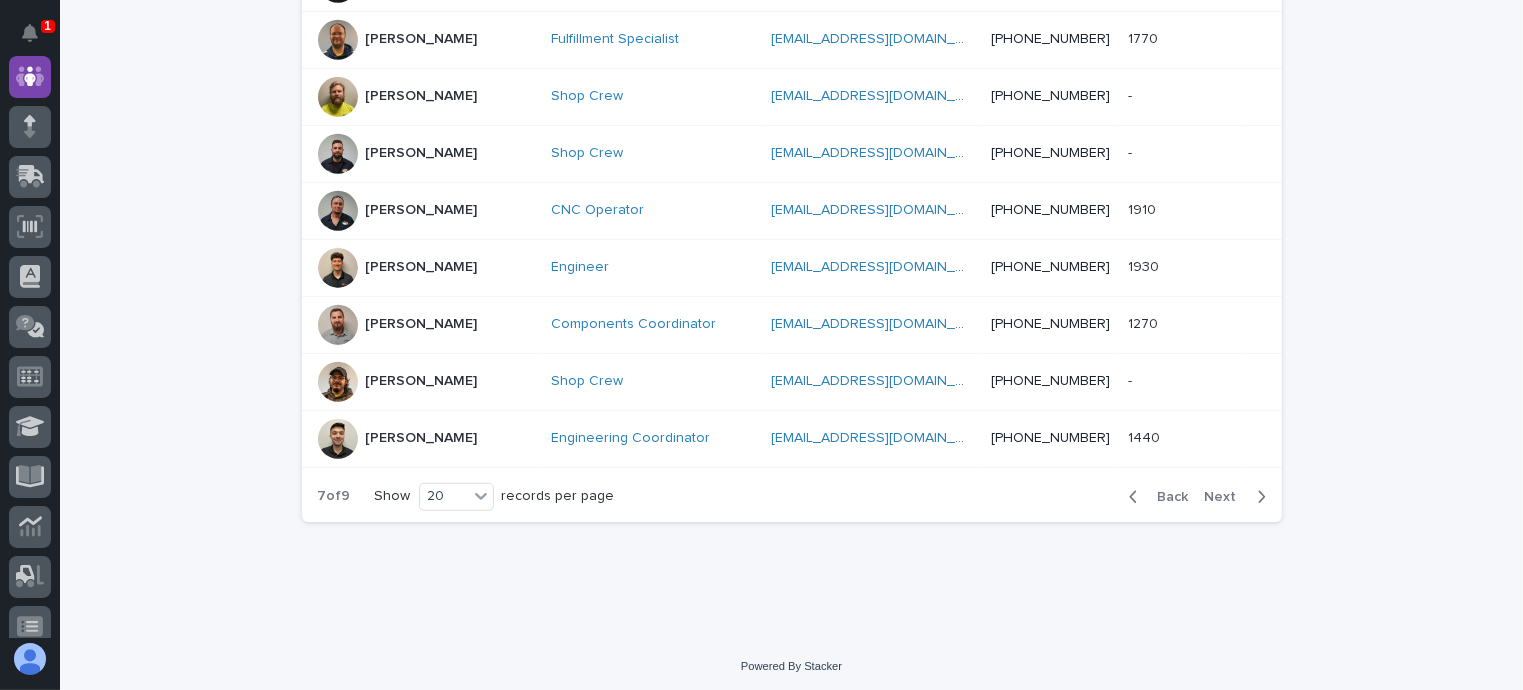 click on "Next" at bounding box center [1227, 497] 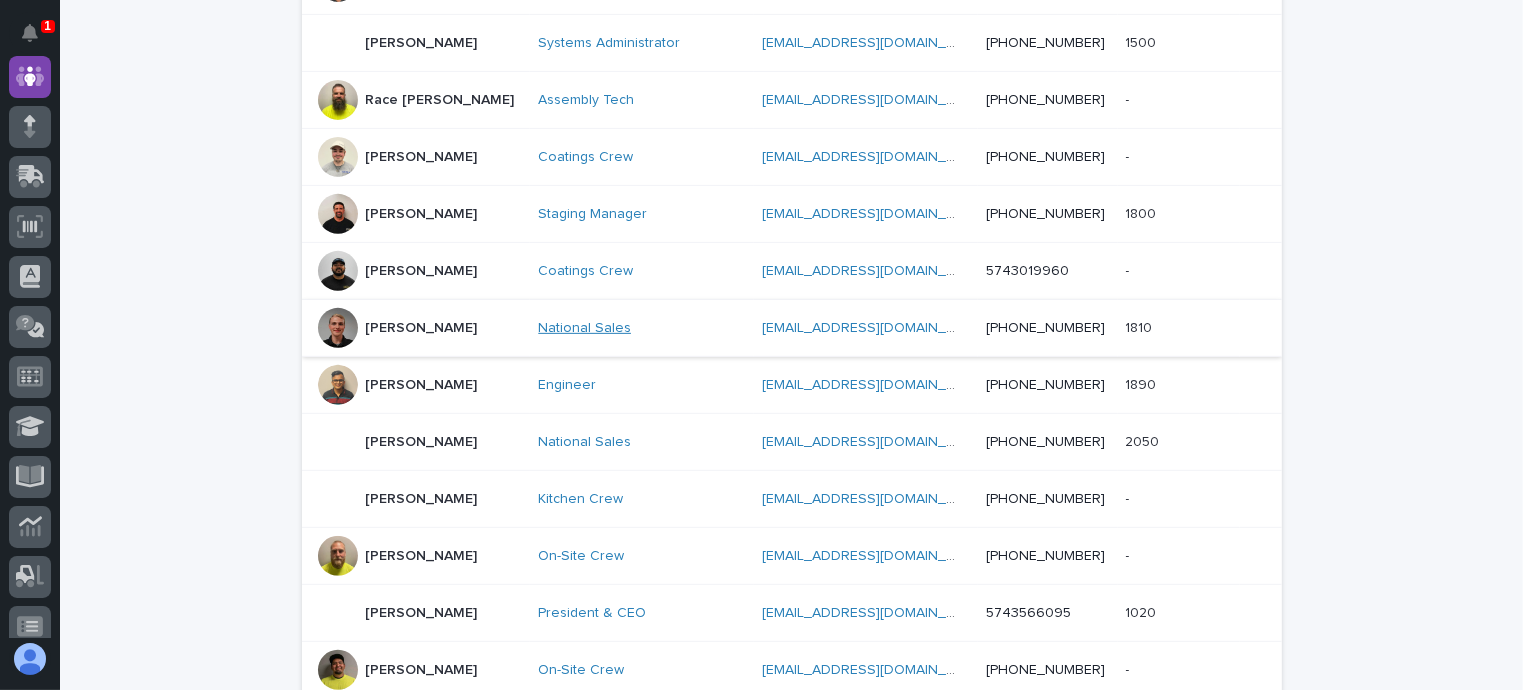 scroll, scrollTop: 844, scrollLeft: 0, axis: vertical 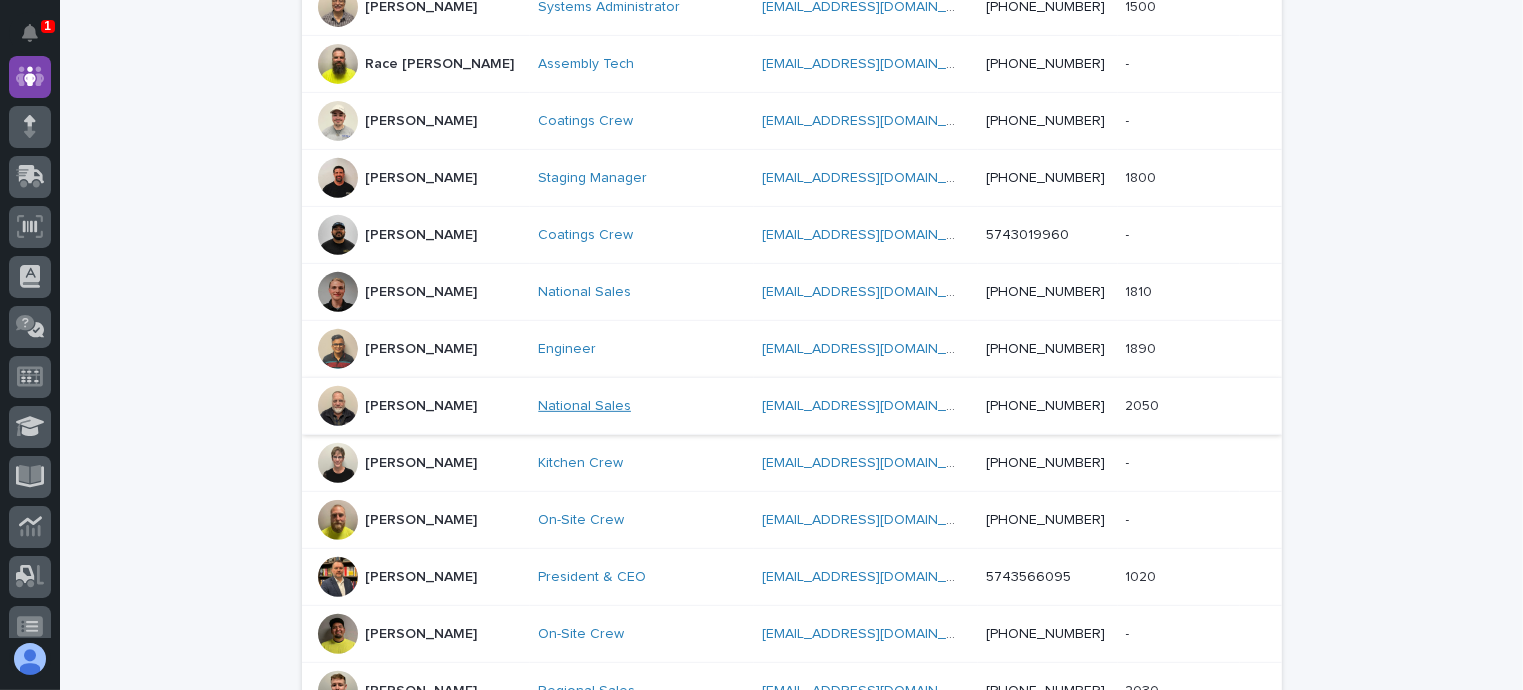 click on "National Sales" at bounding box center [584, 406] 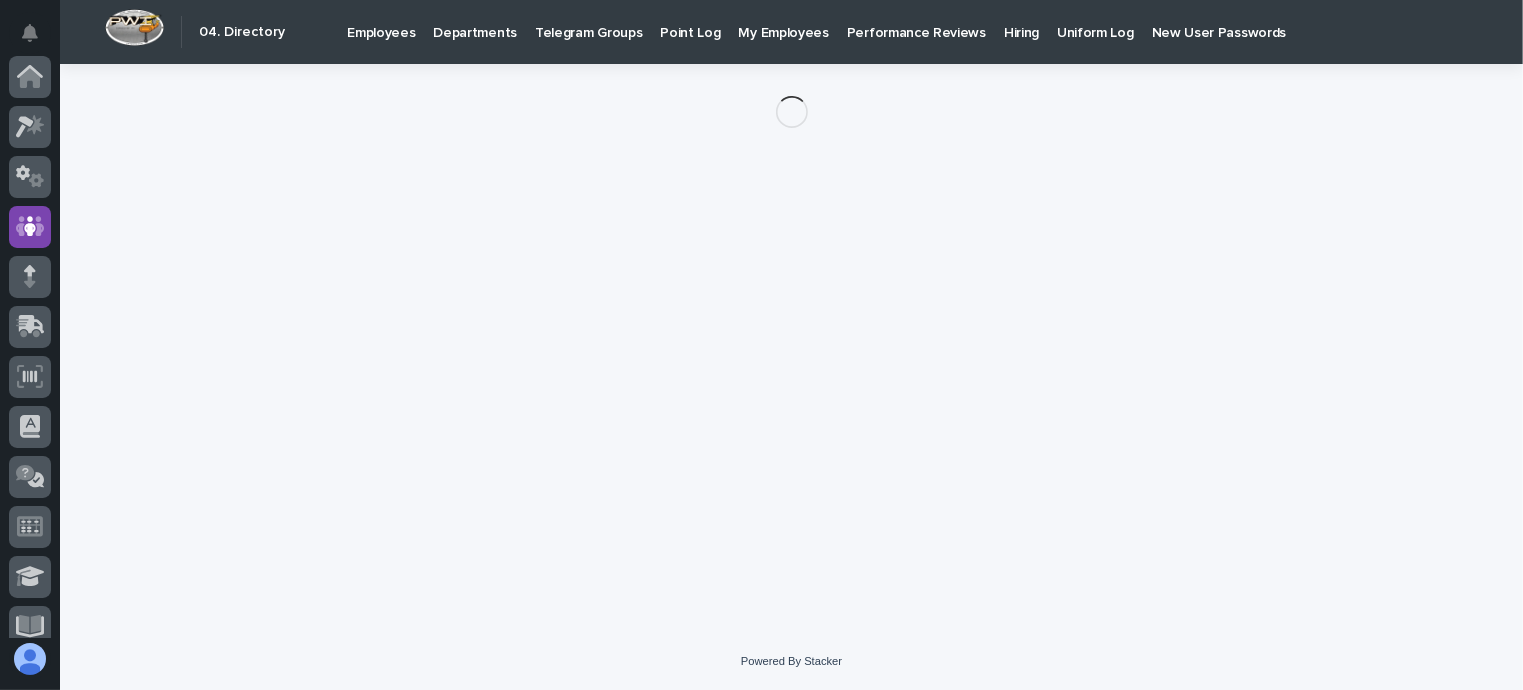 scroll, scrollTop: 150, scrollLeft: 0, axis: vertical 